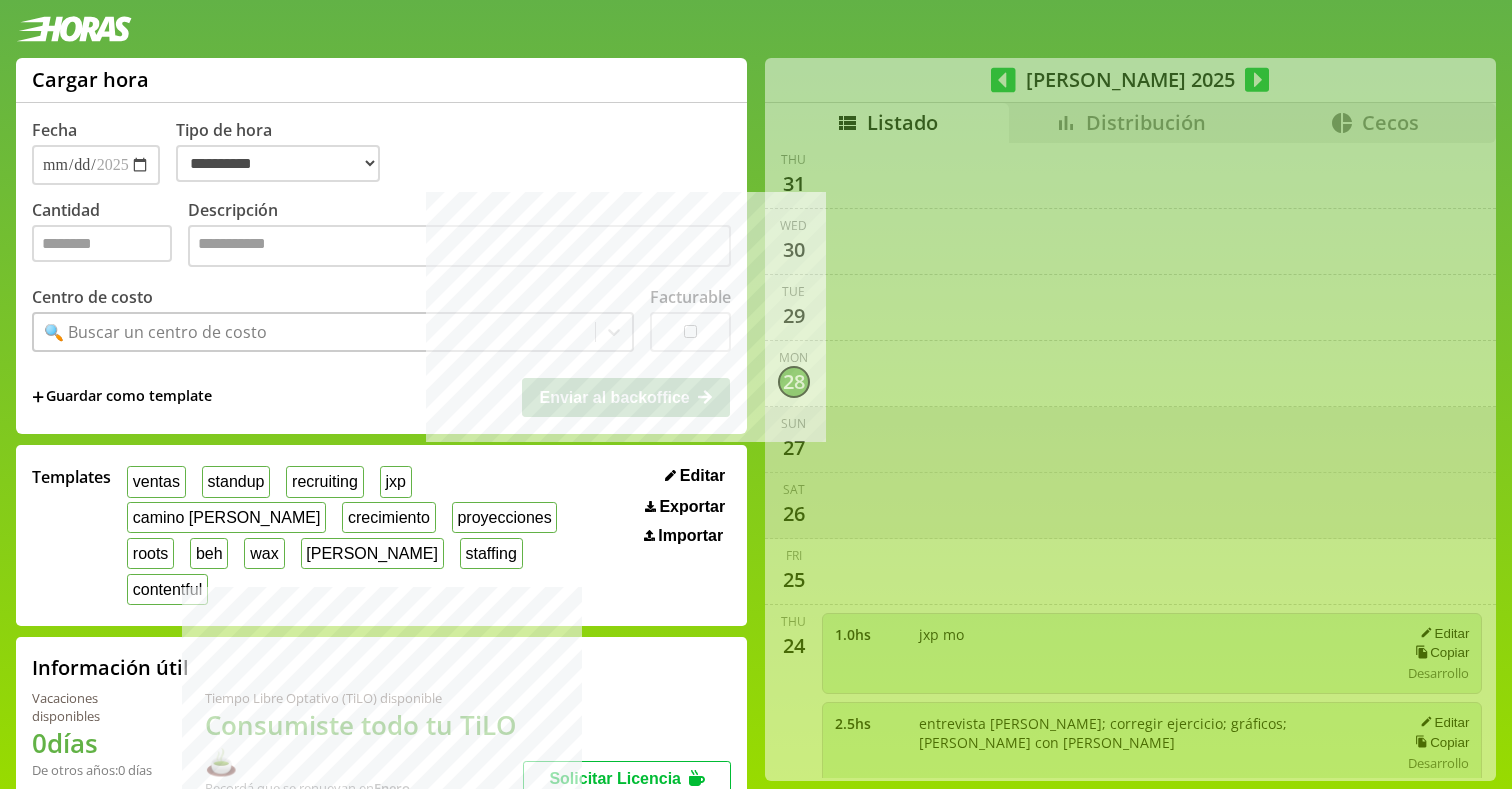 select on "**********" 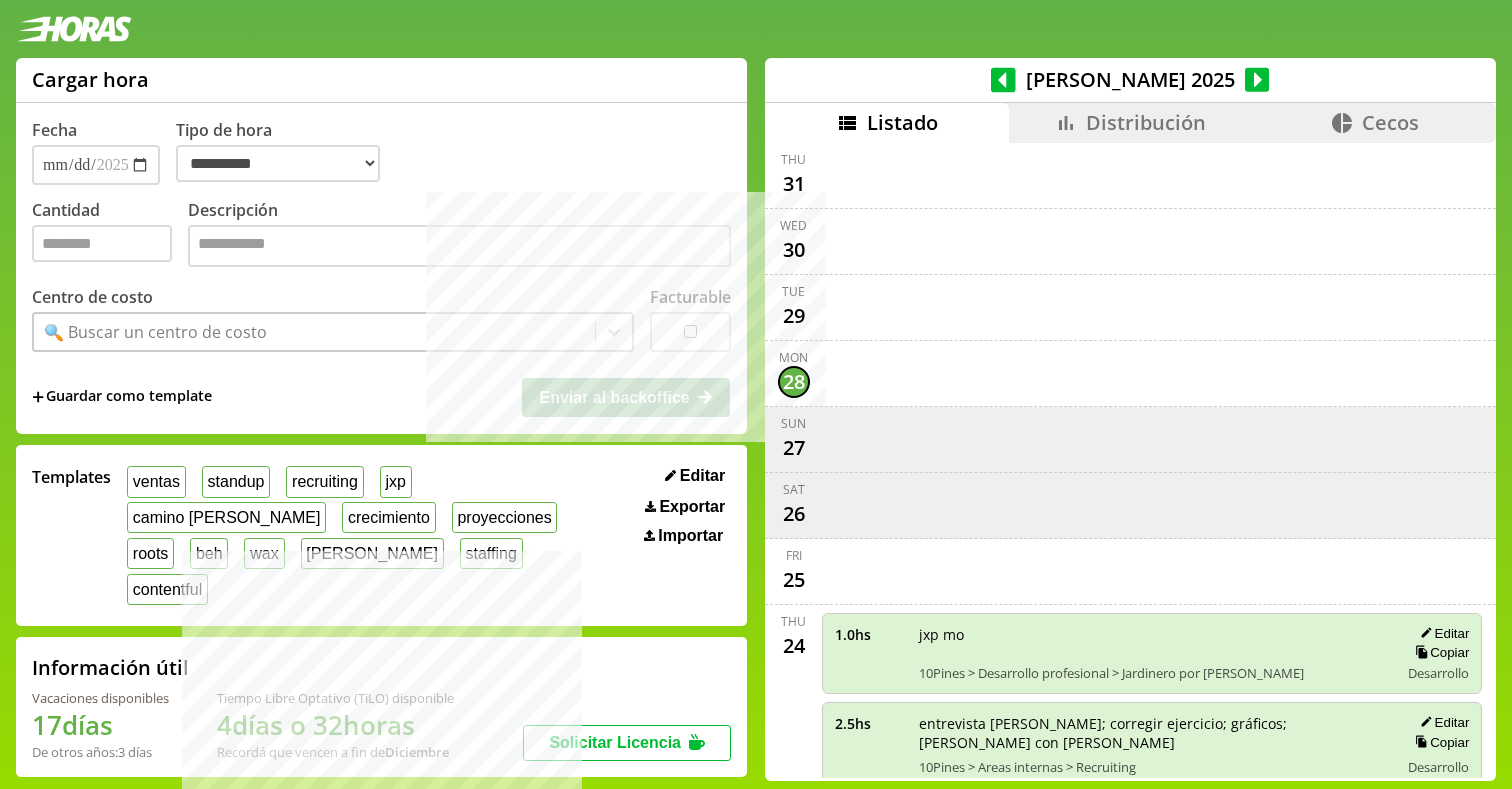 scroll, scrollTop: 0, scrollLeft: 0, axis: both 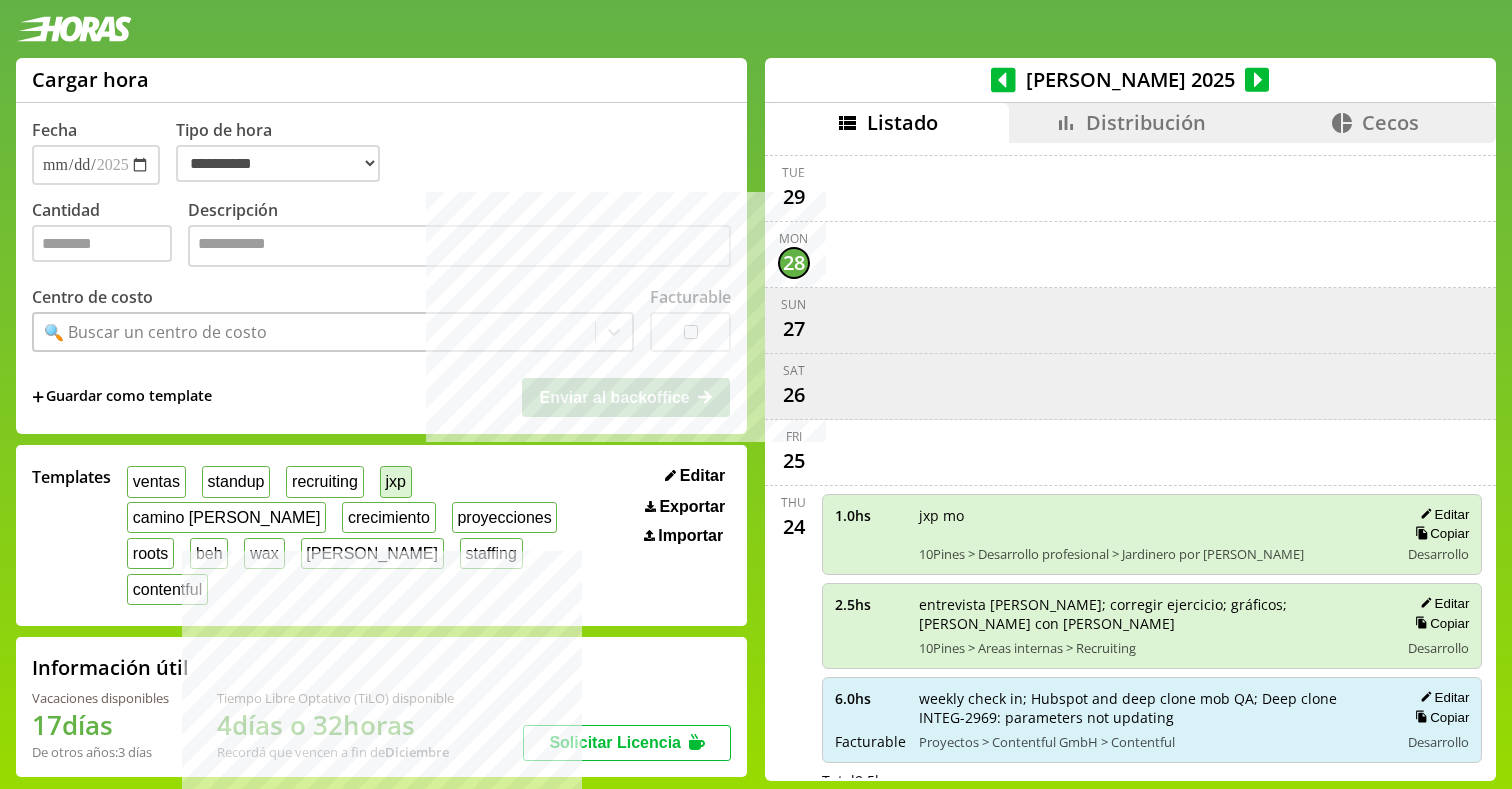 click on "jxp" at bounding box center [396, 481] 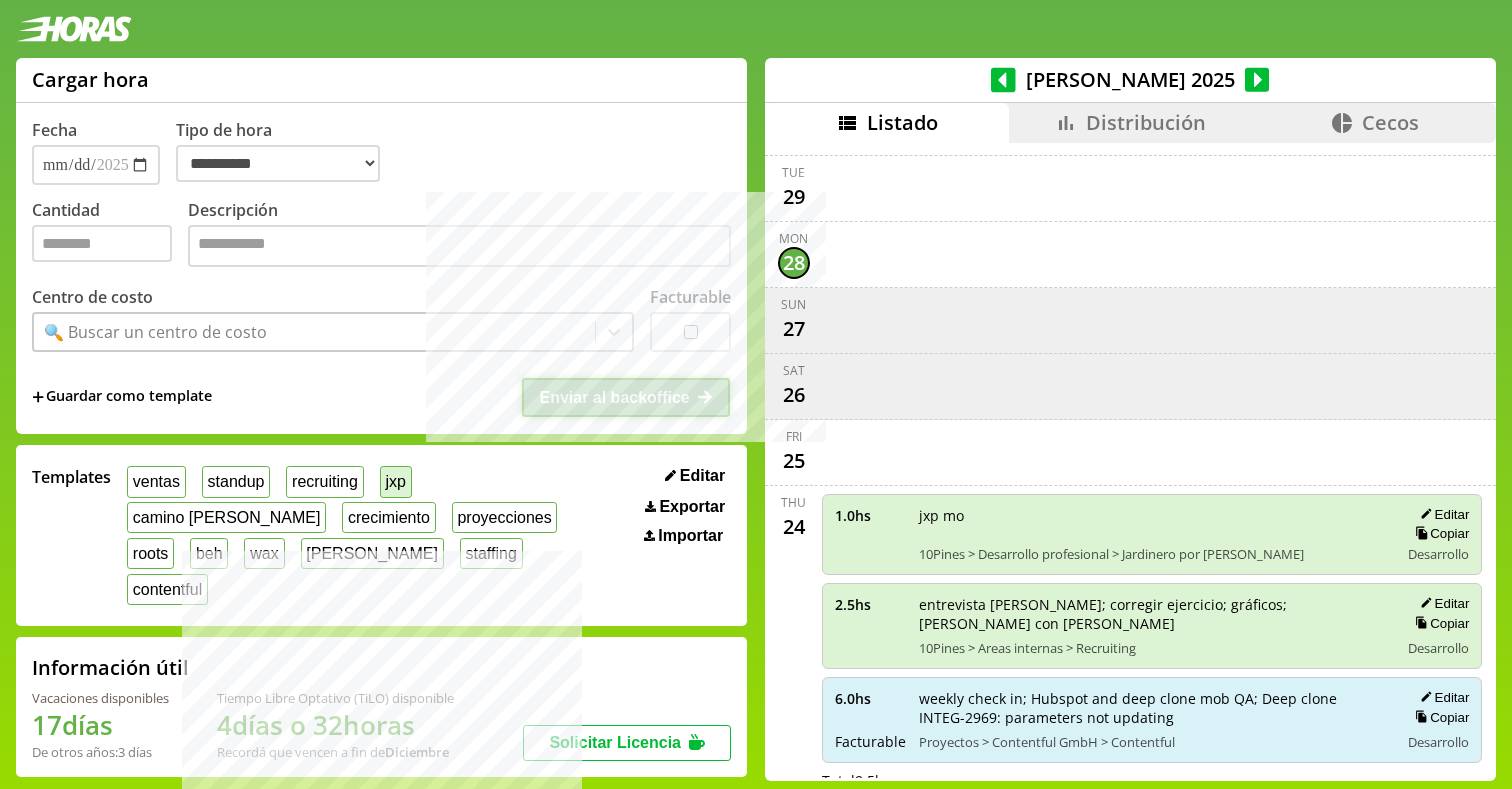 type on "*" 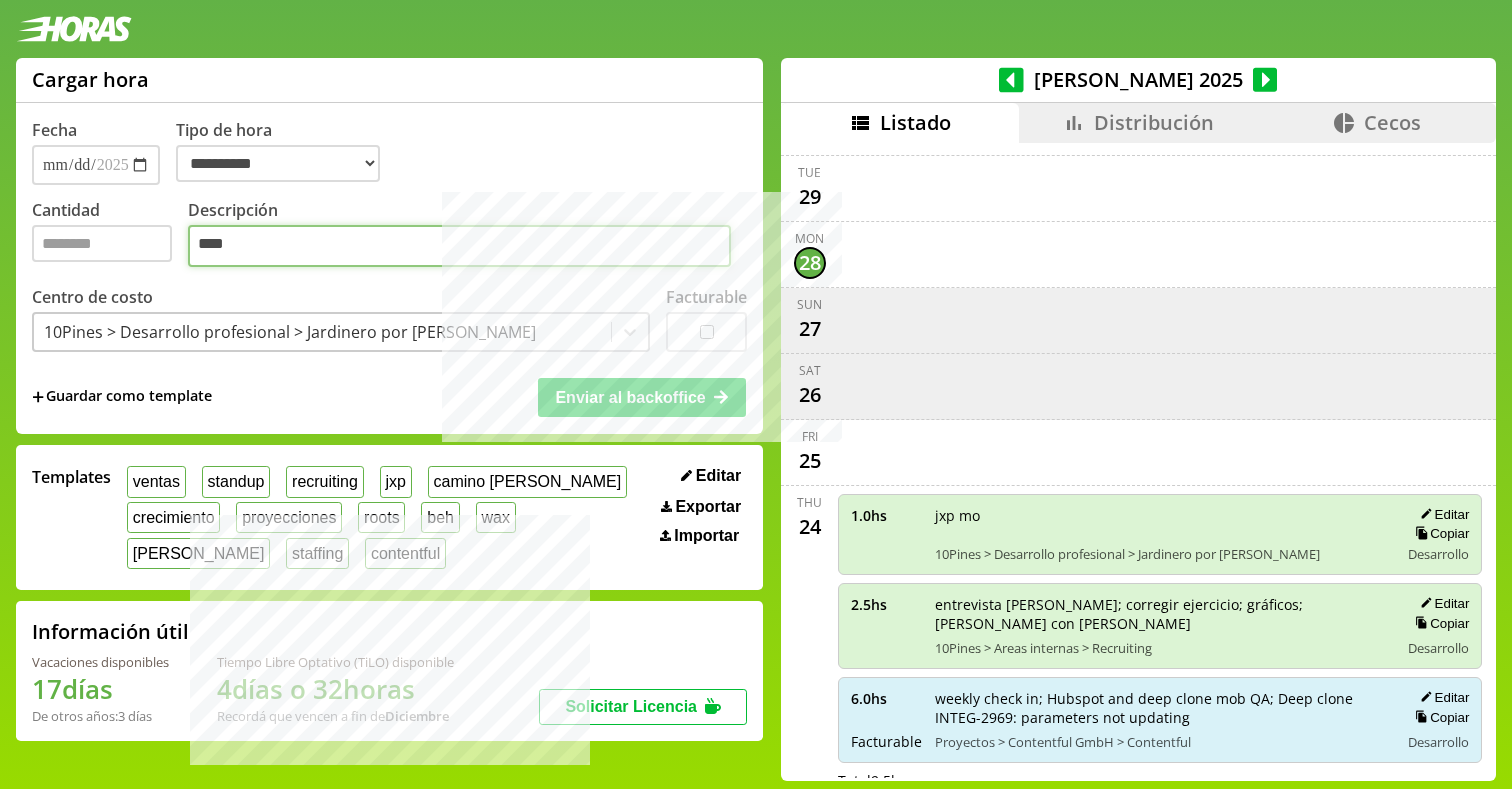 click on "***" at bounding box center [459, 246] 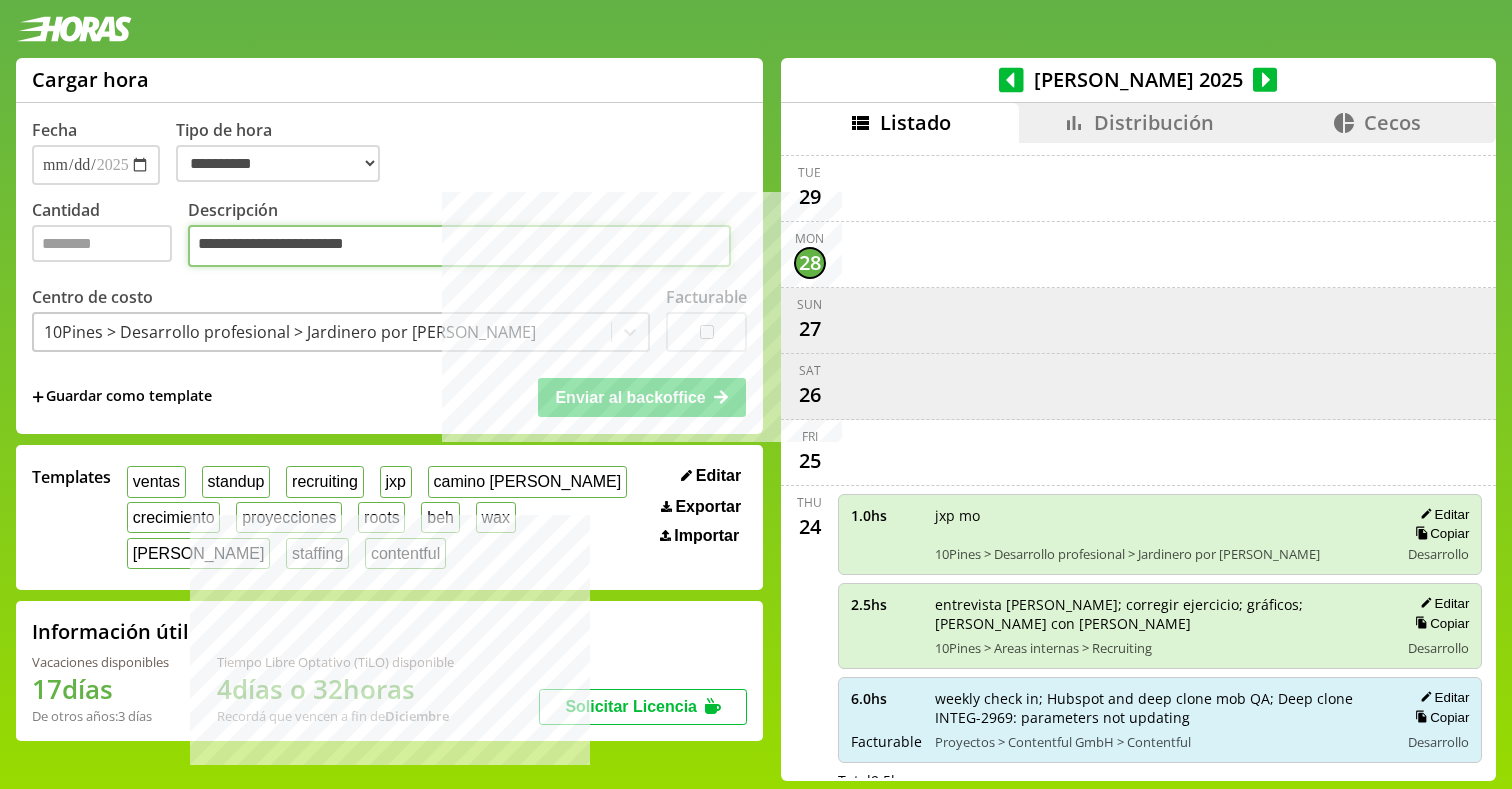 type on "**********" 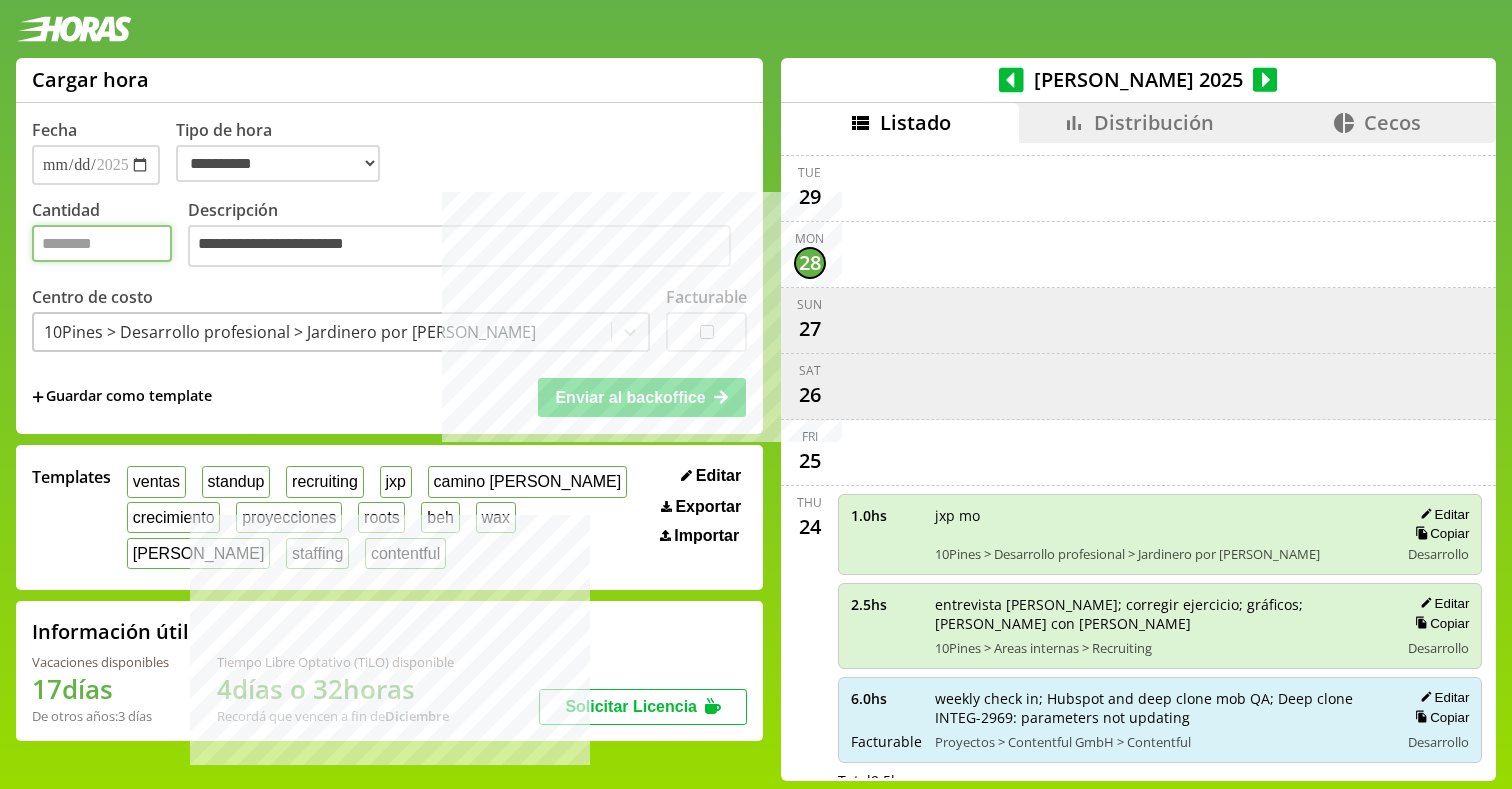 type on "***" 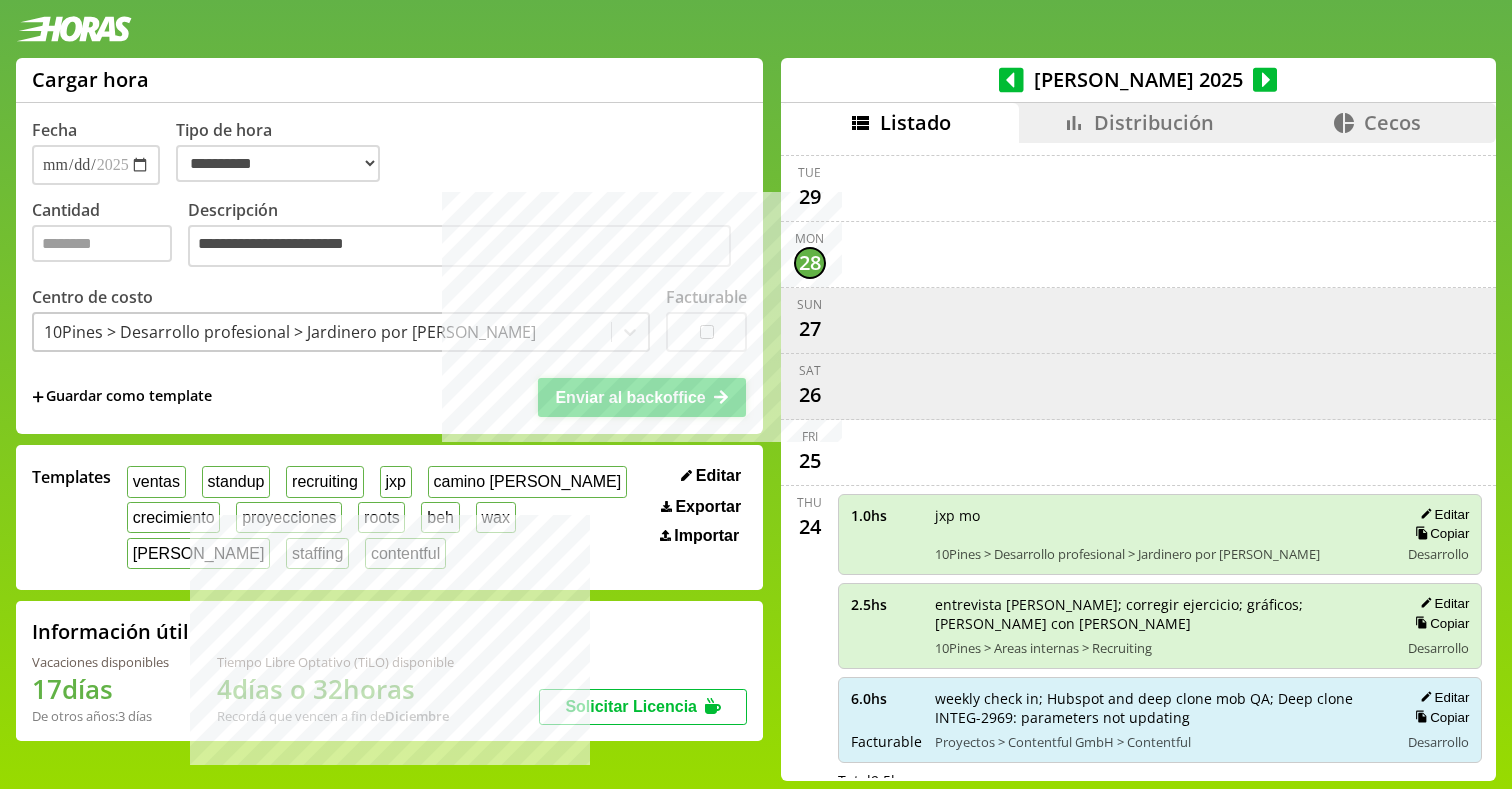 click on "Enviar al backoffice" at bounding box center (642, 397) 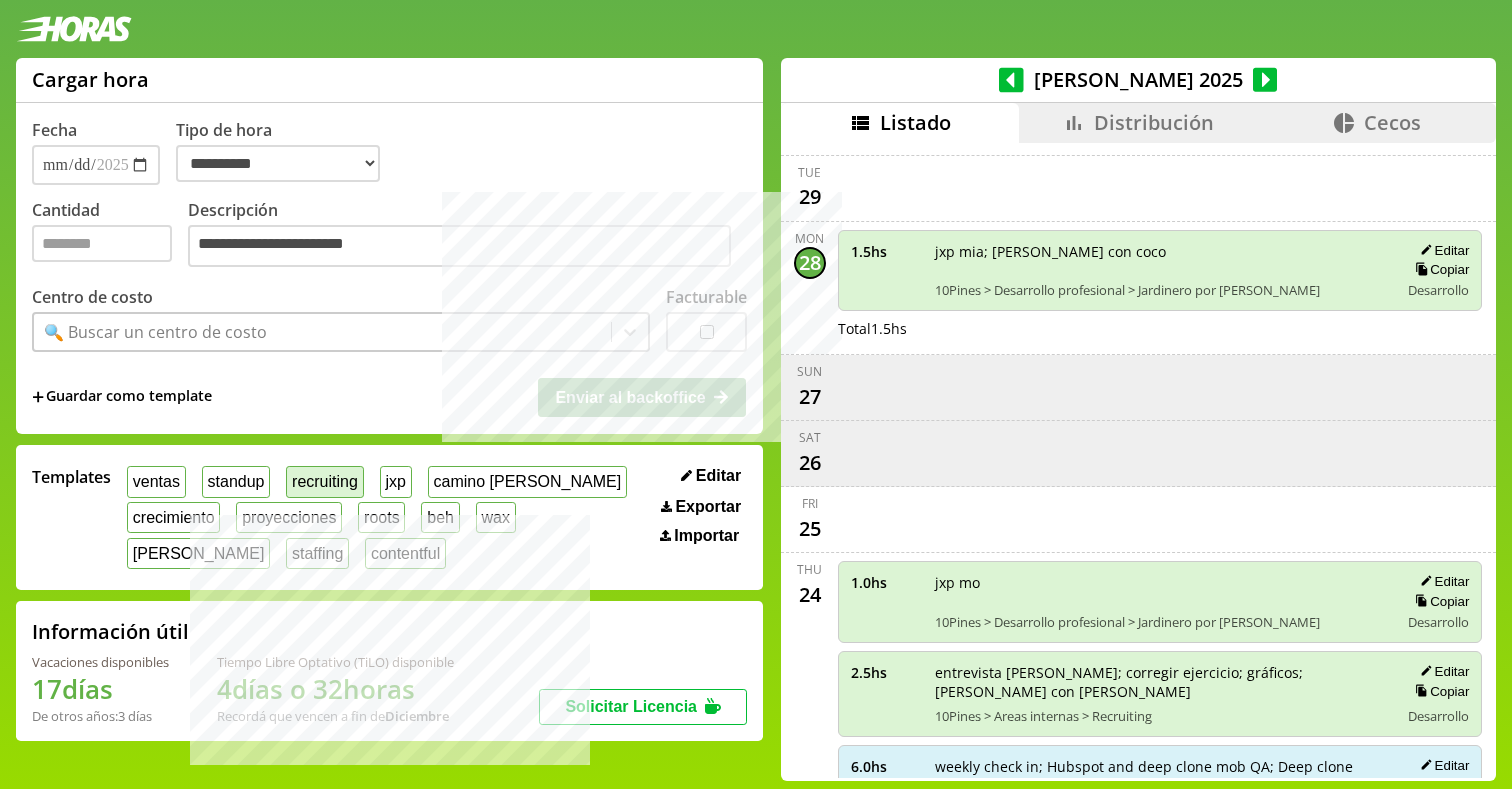 click on "recruiting" at bounding box center [324, 481] 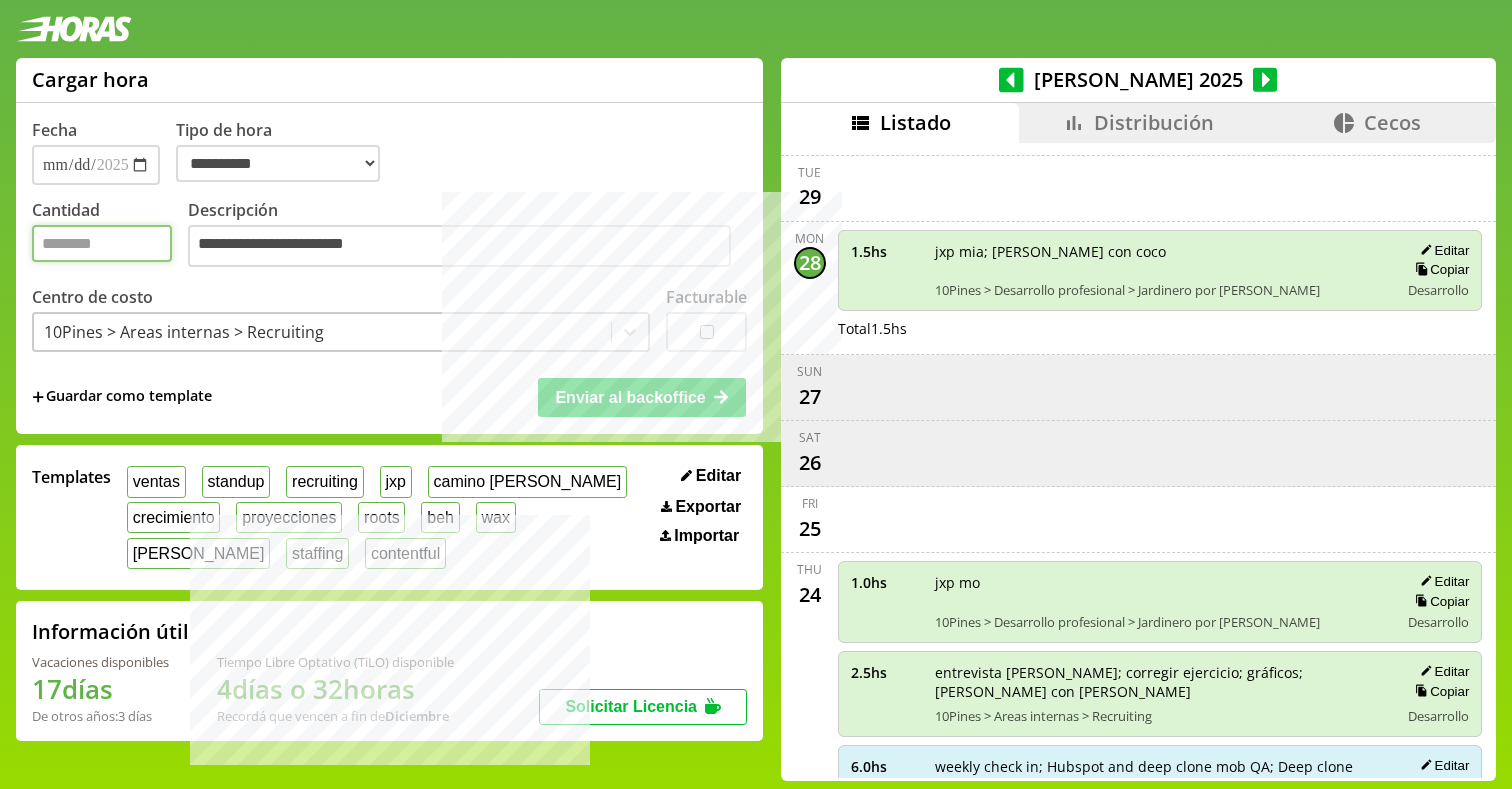 click on "*" at bounding box center (102, 243) 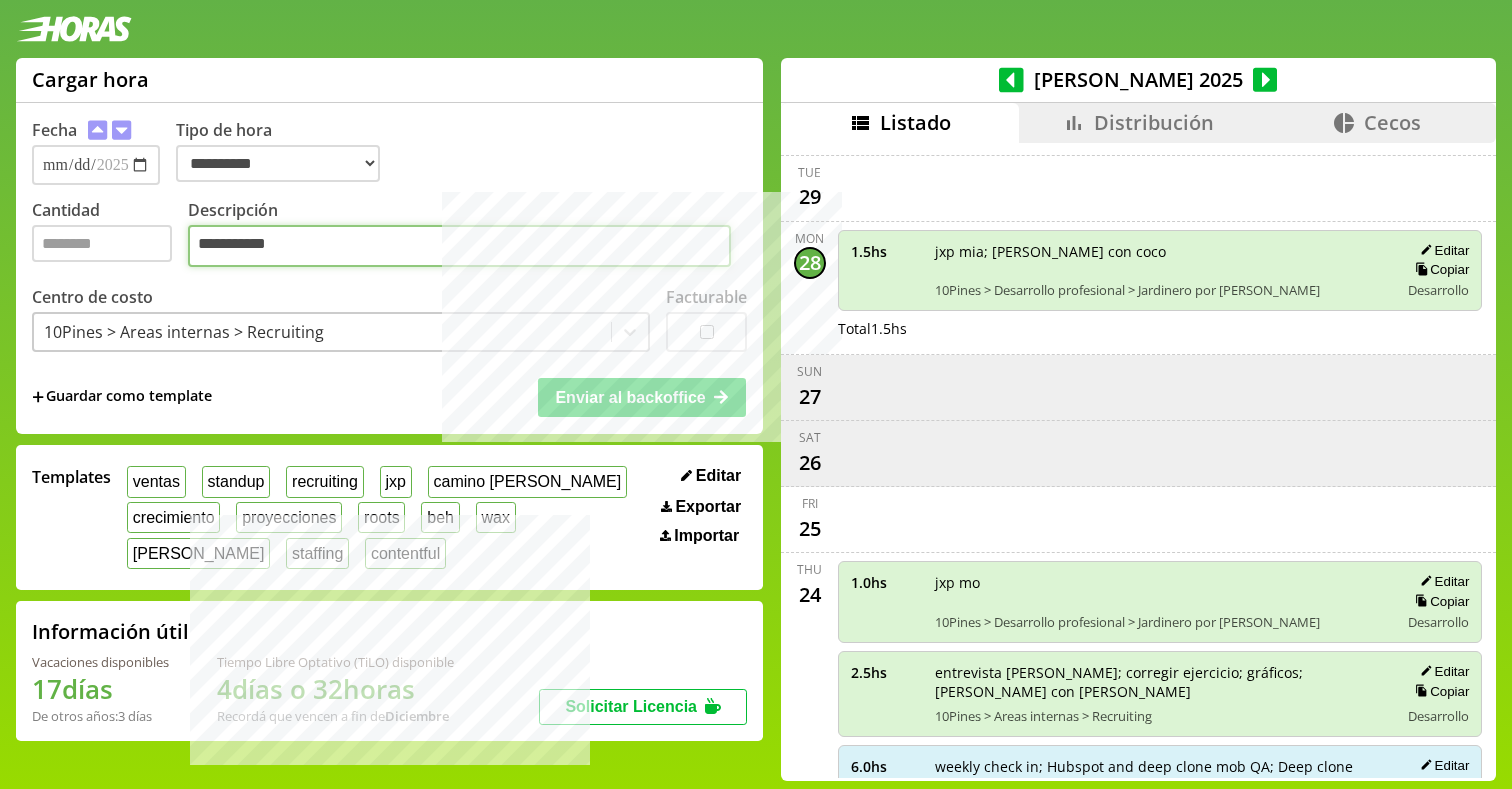 type on "**********" 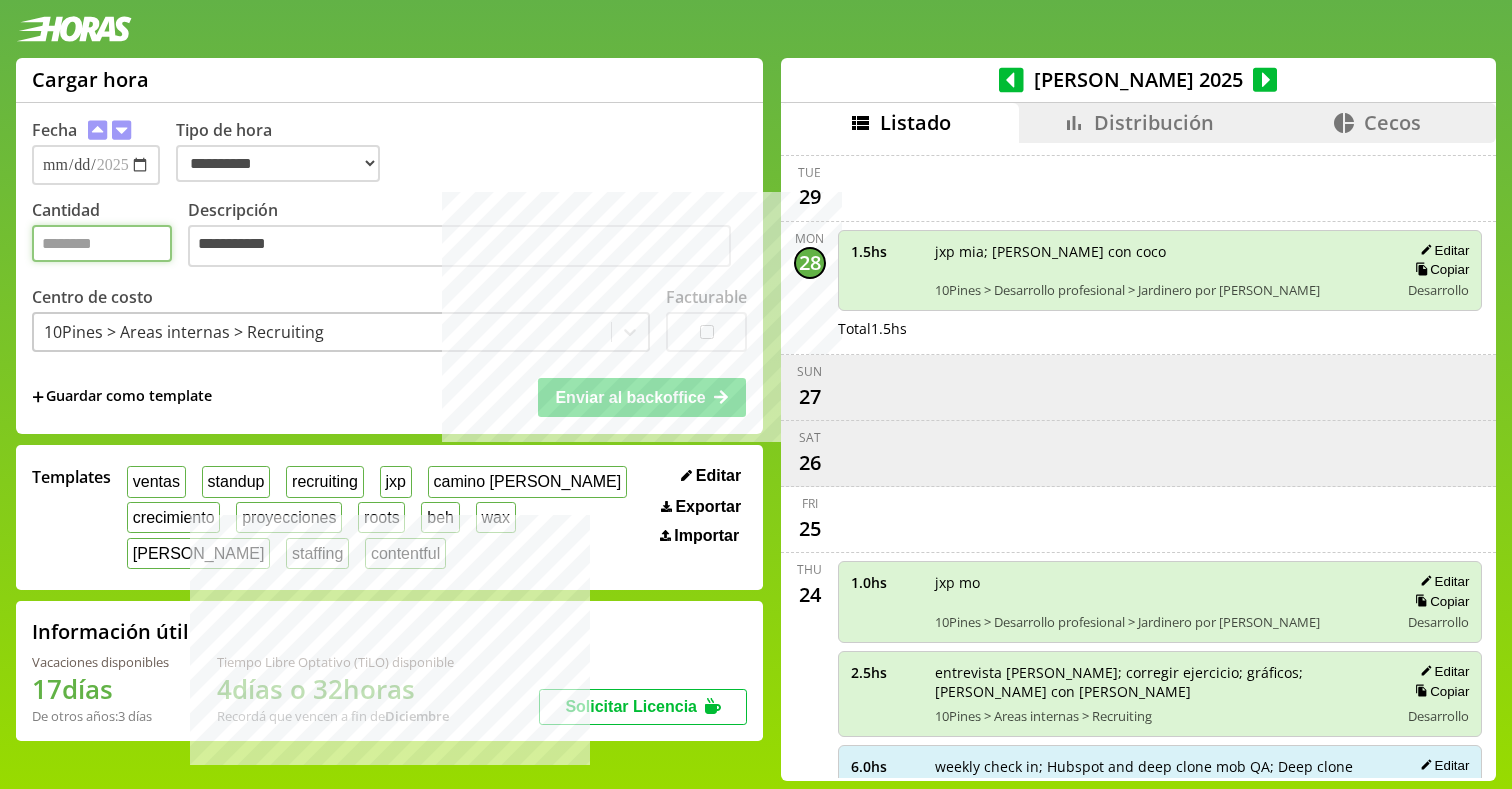 type on "***" 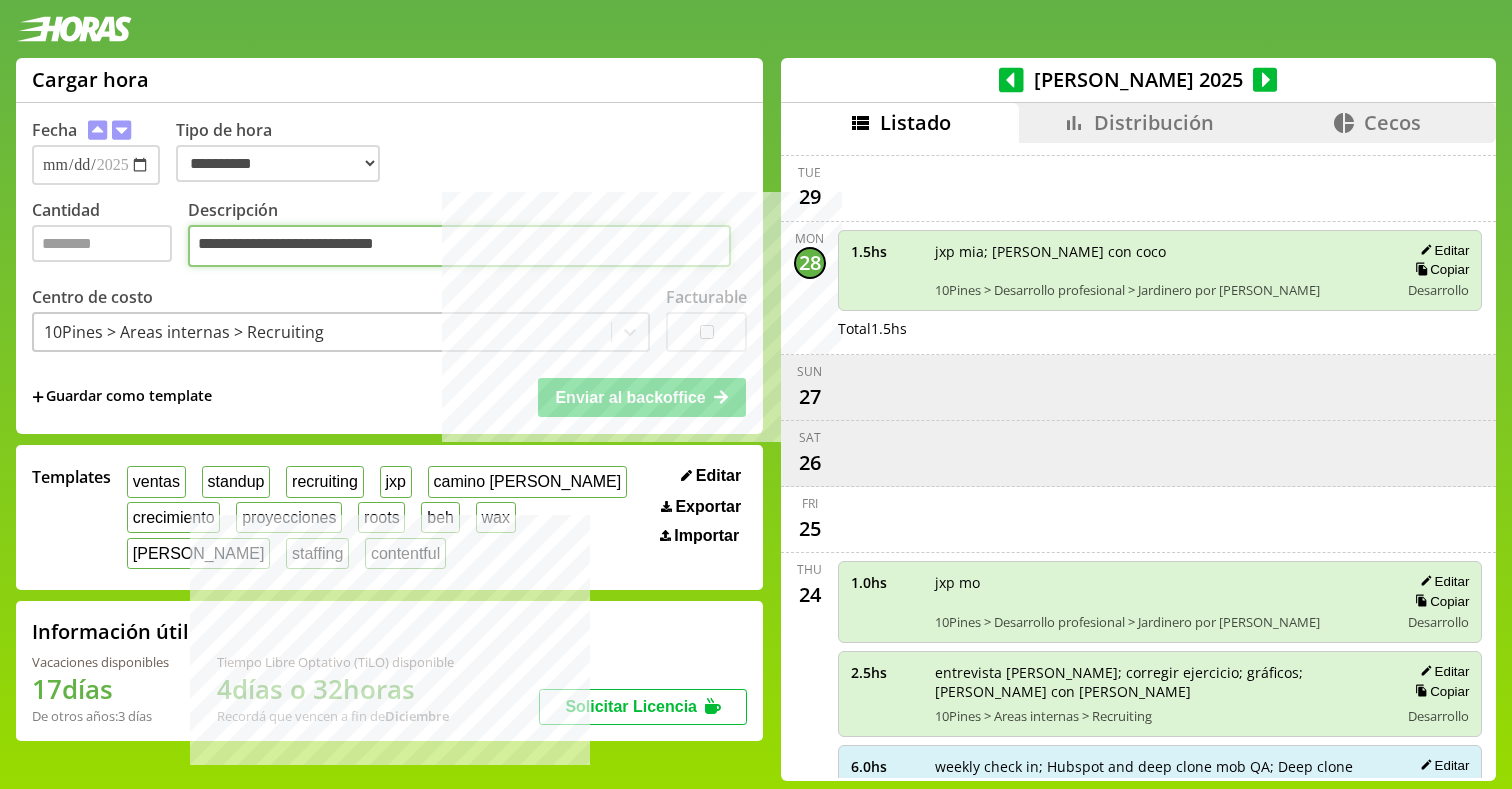 type on "**********" 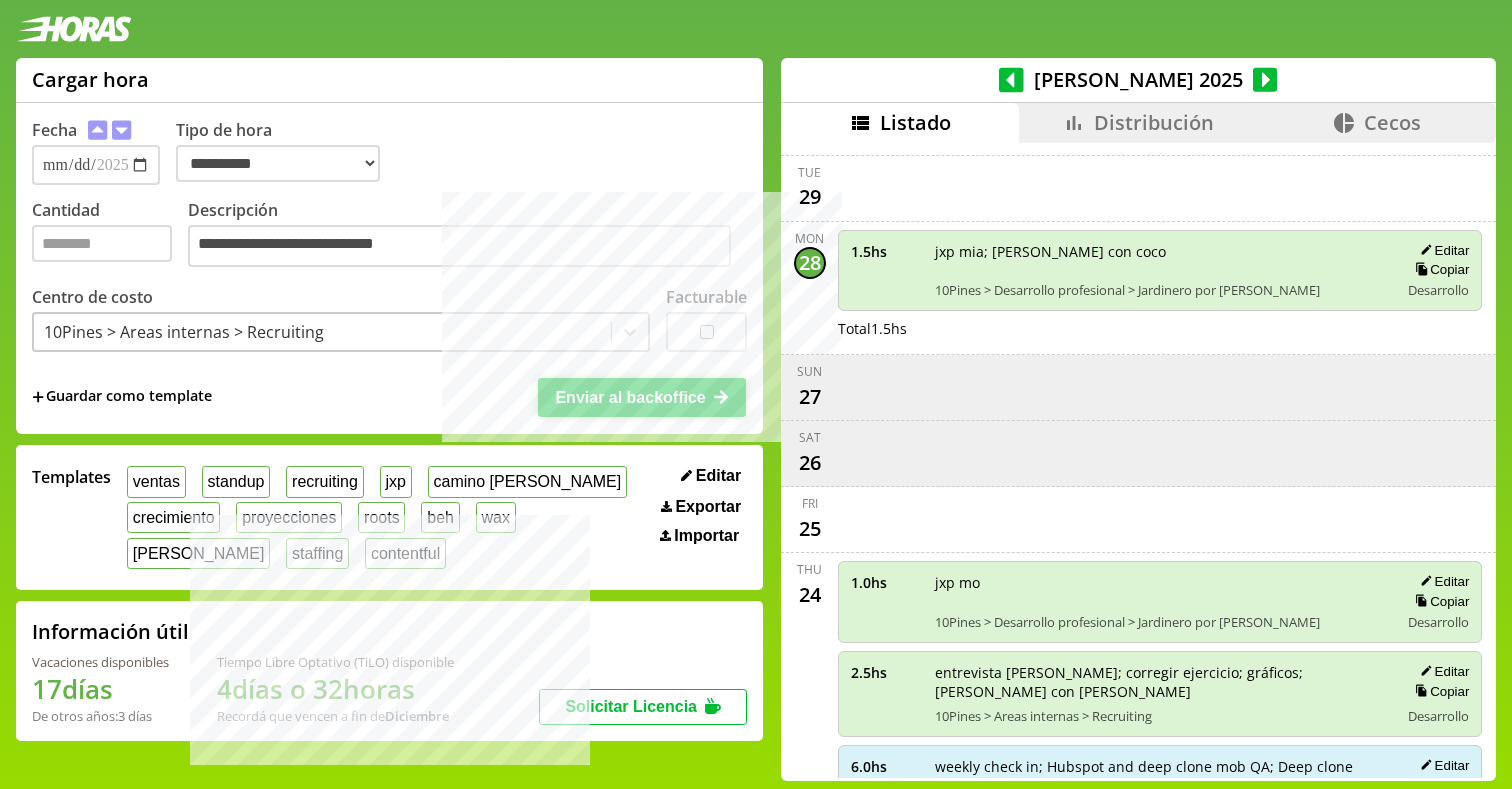 click on "Enviar al backoffice" at bounding box center (630, 397) 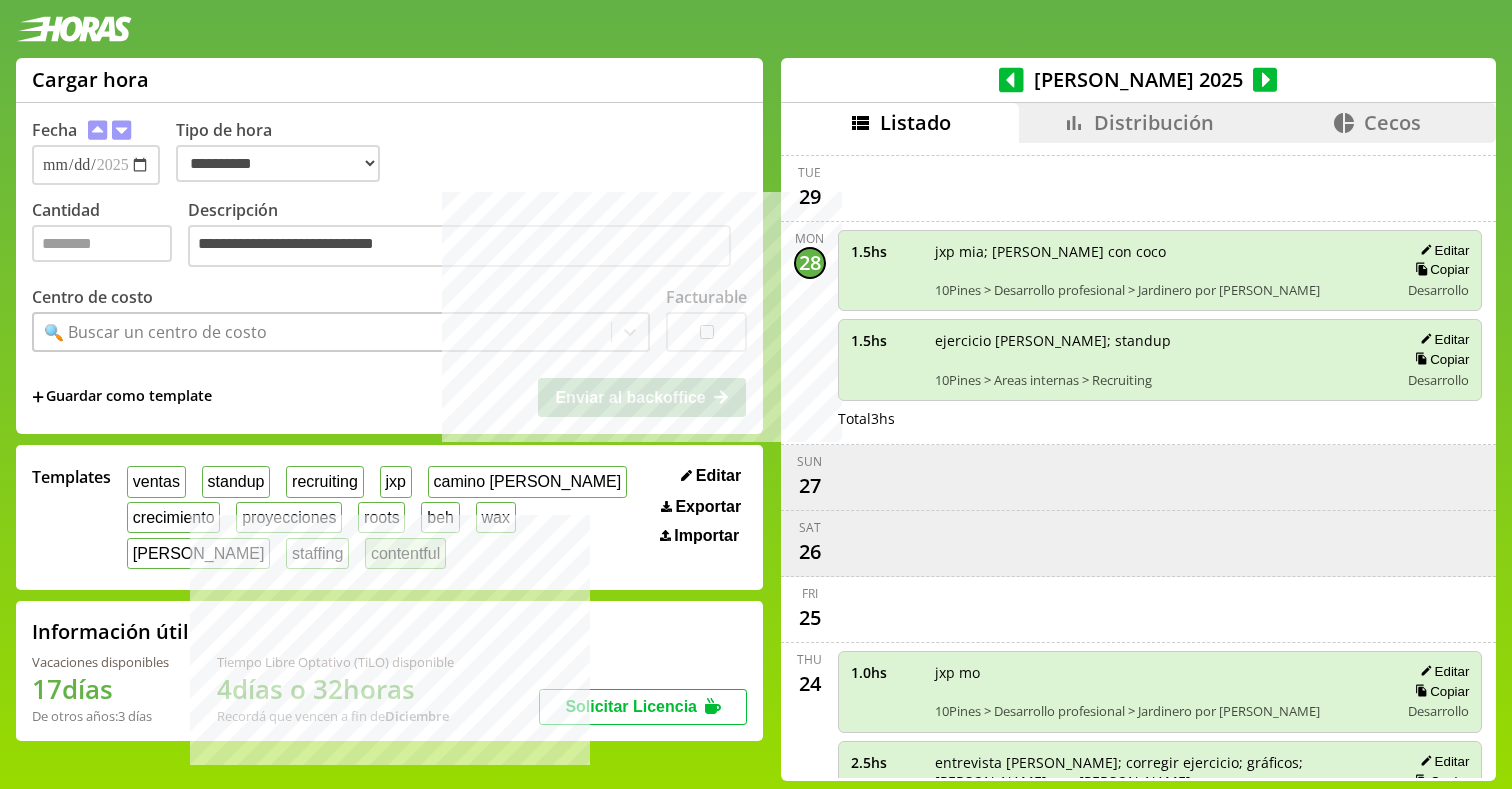 click on "contentful" at bounding box center [405, 553] 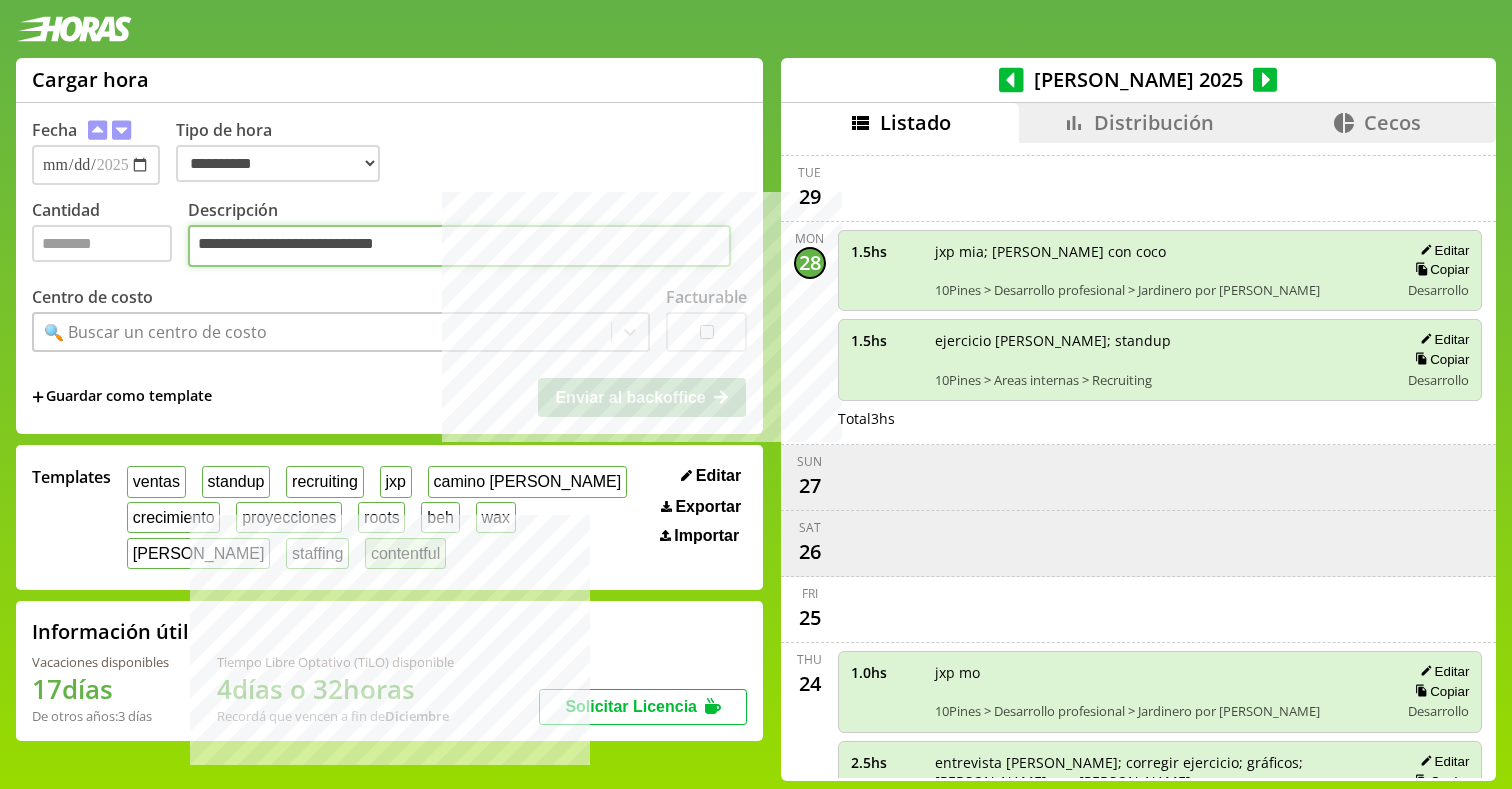 type on "*" 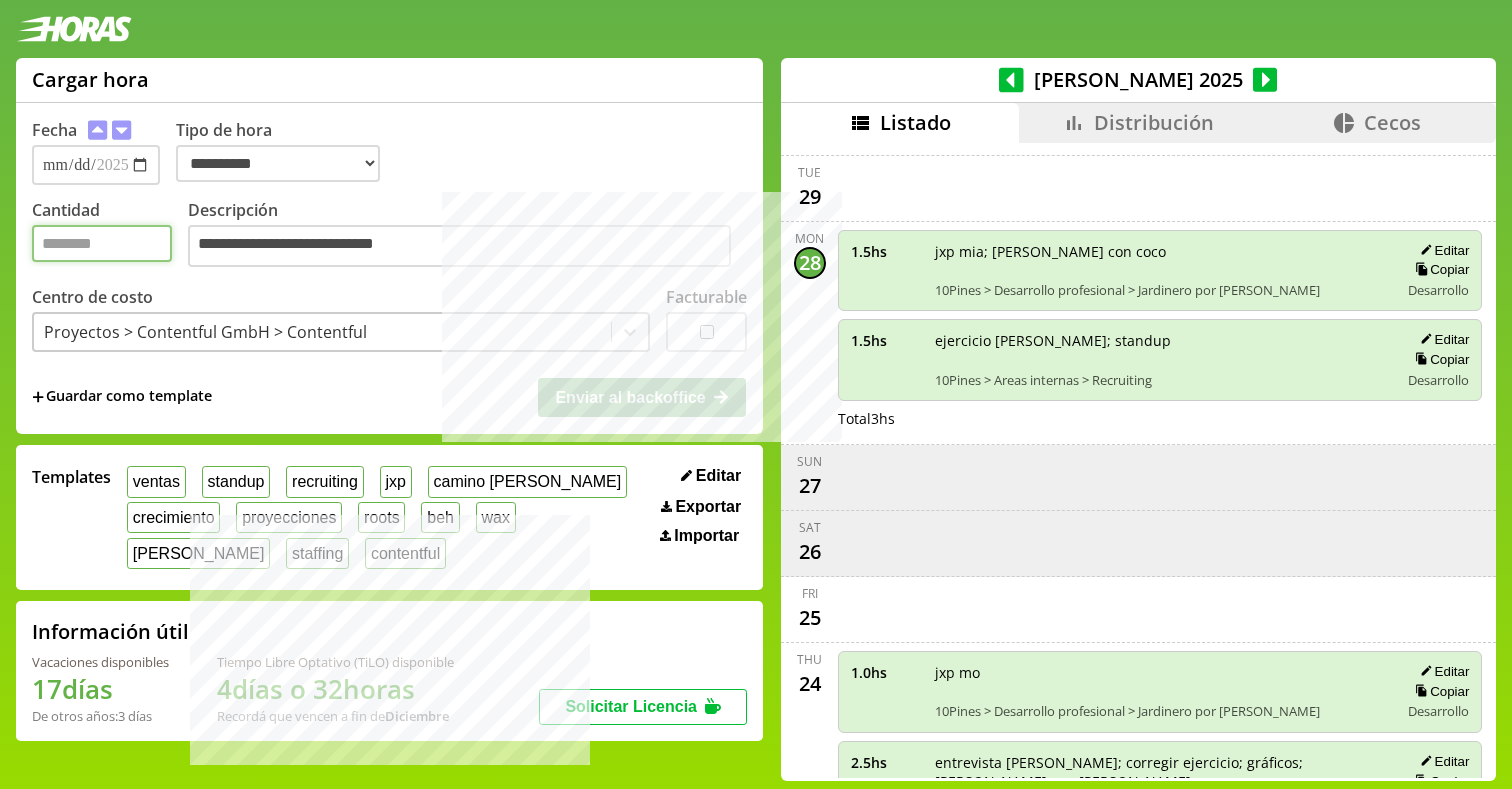 click on "*" at bounding box center [102, 243] 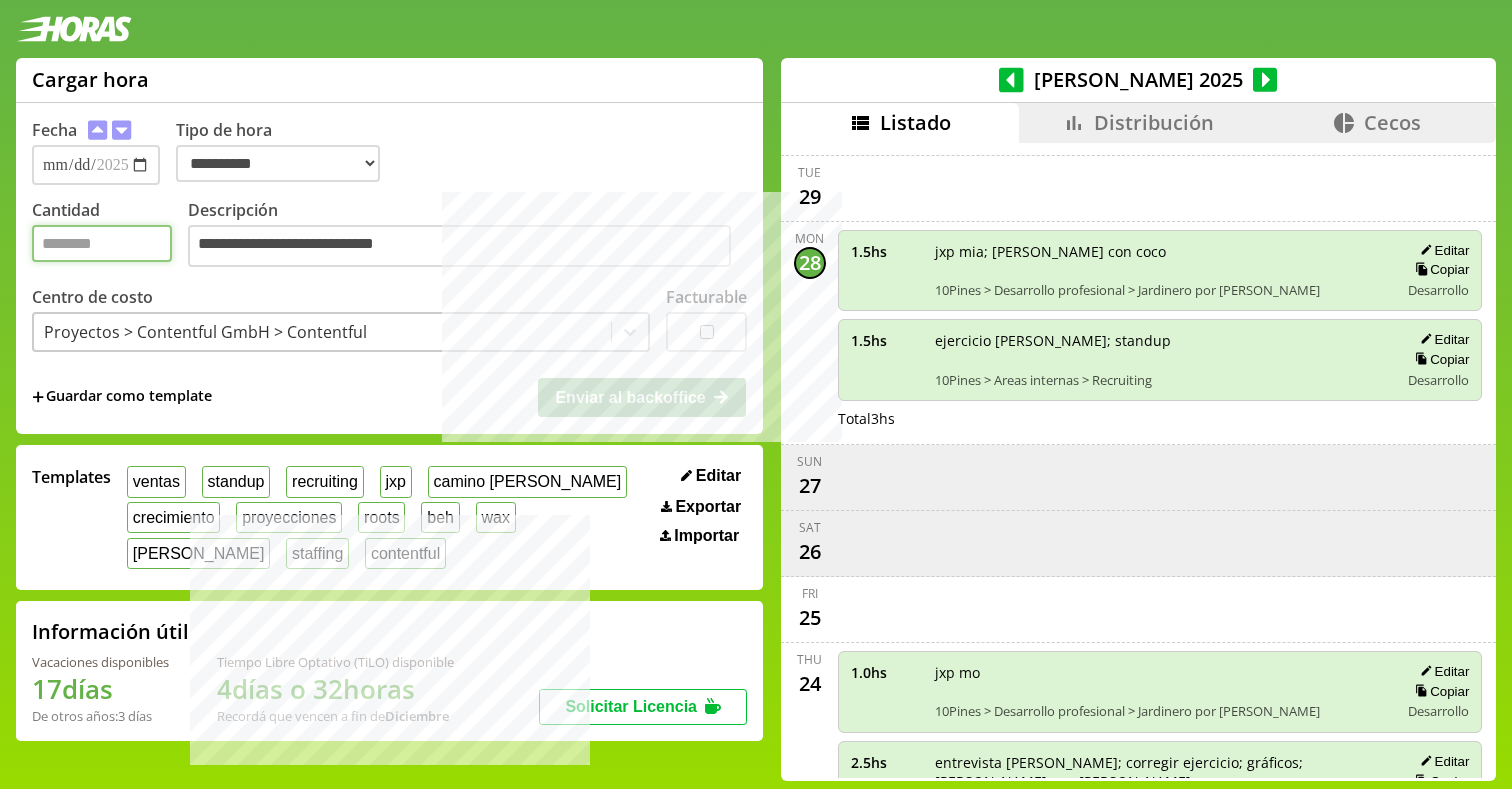 type on "*" 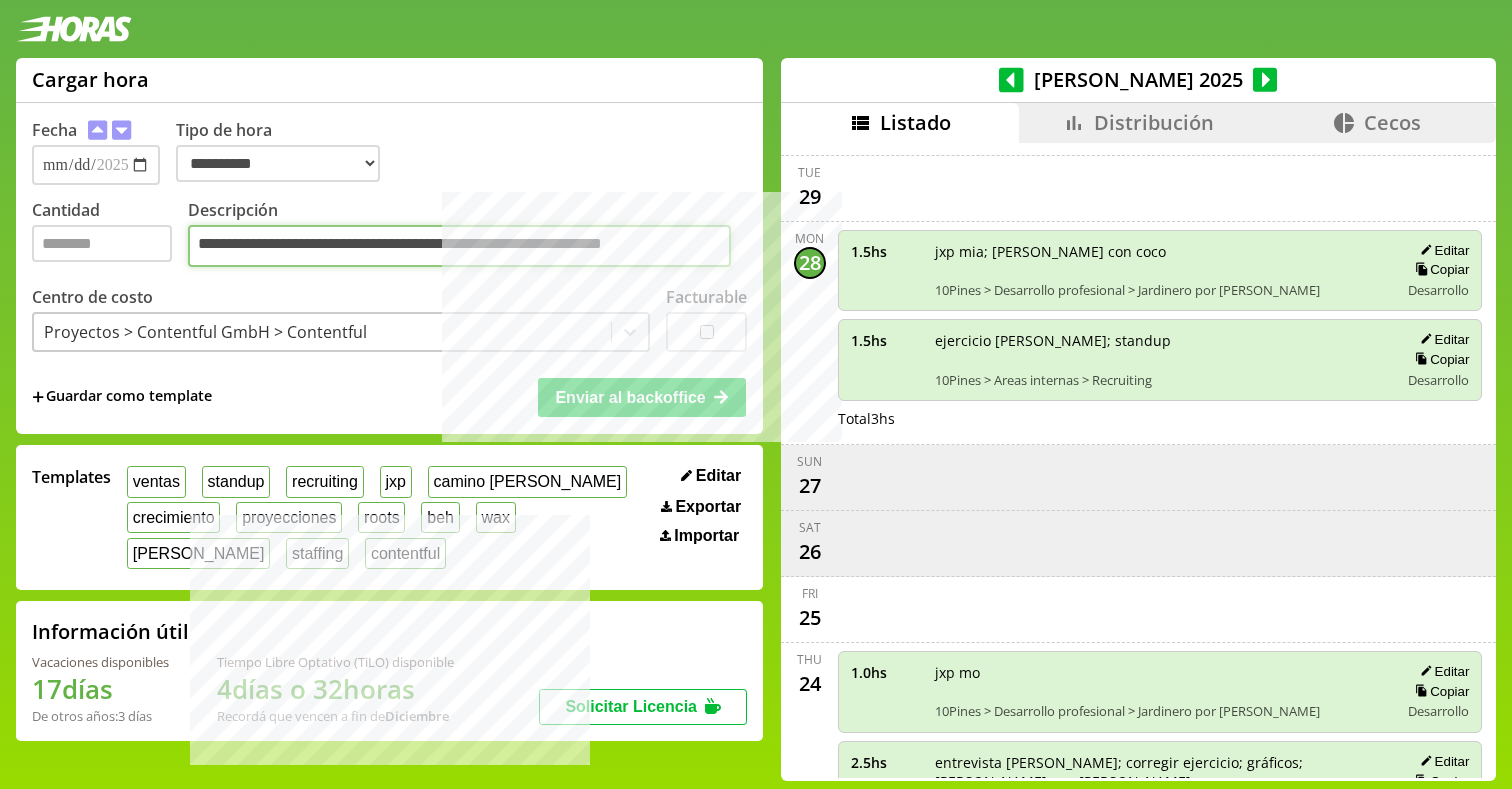 type on "**********" 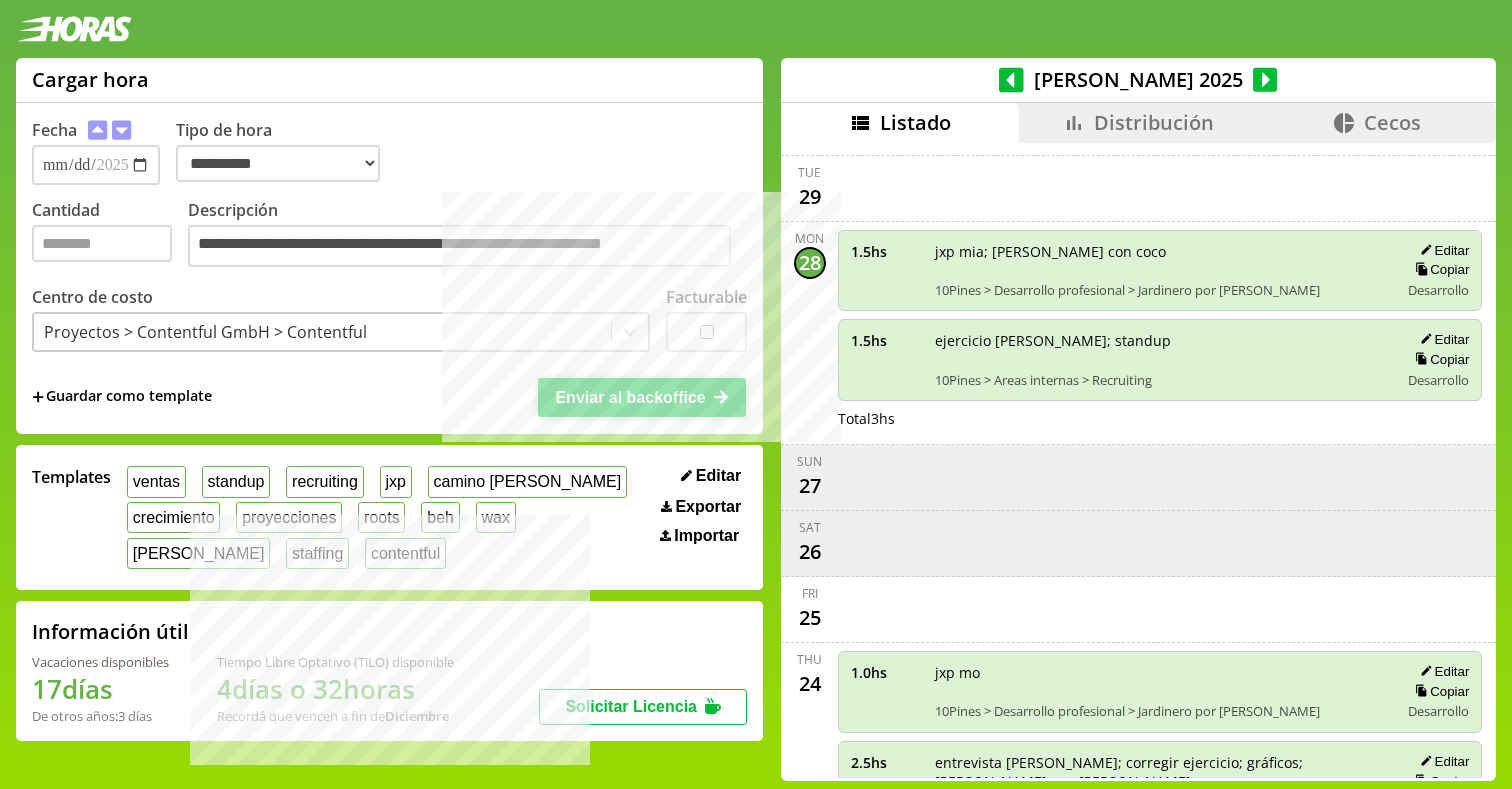 click on "Enviar al backoffice" at bounding box center (642, 397) 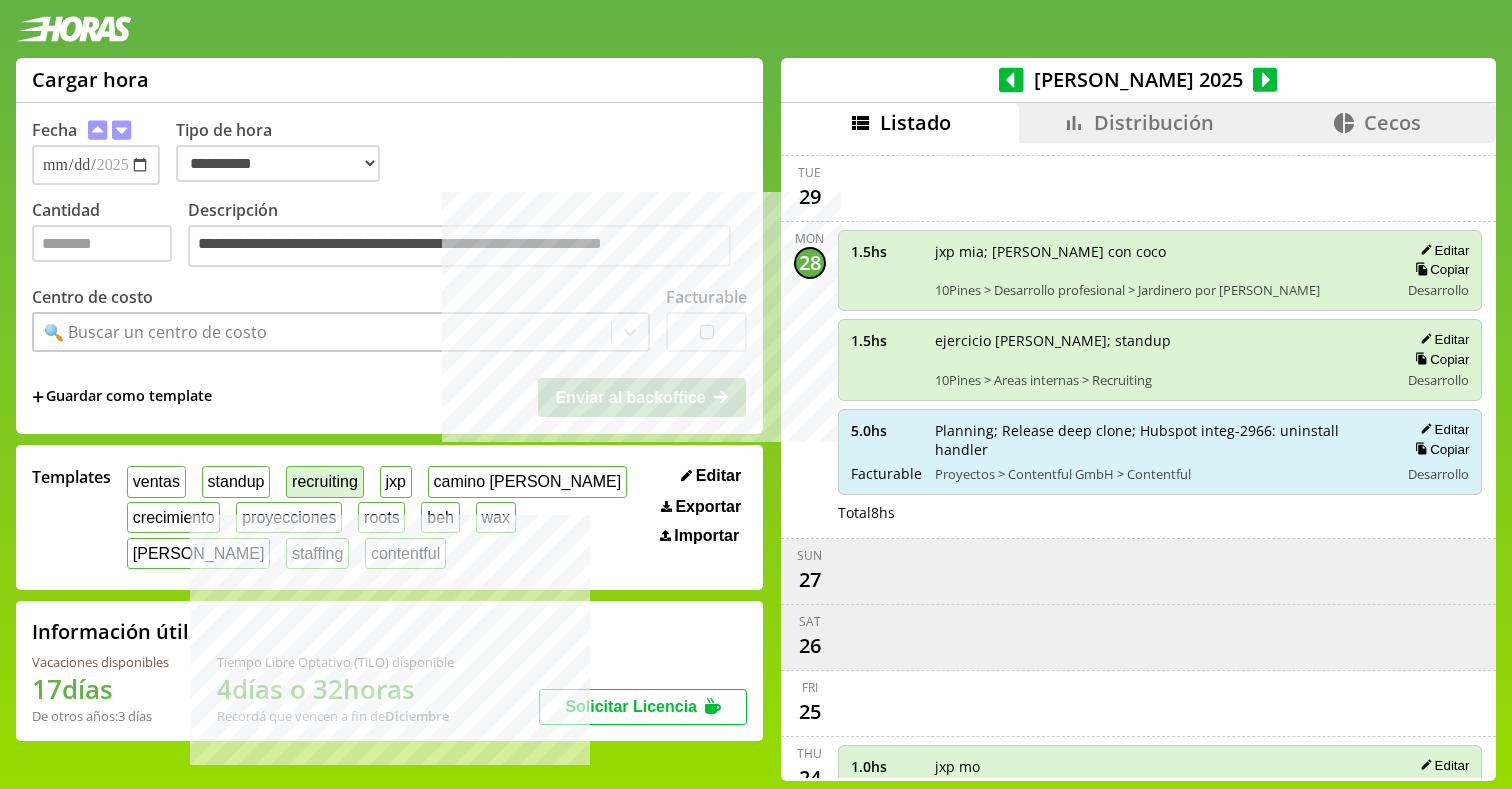 click on "recruiting" at bounding box center (324, 481) 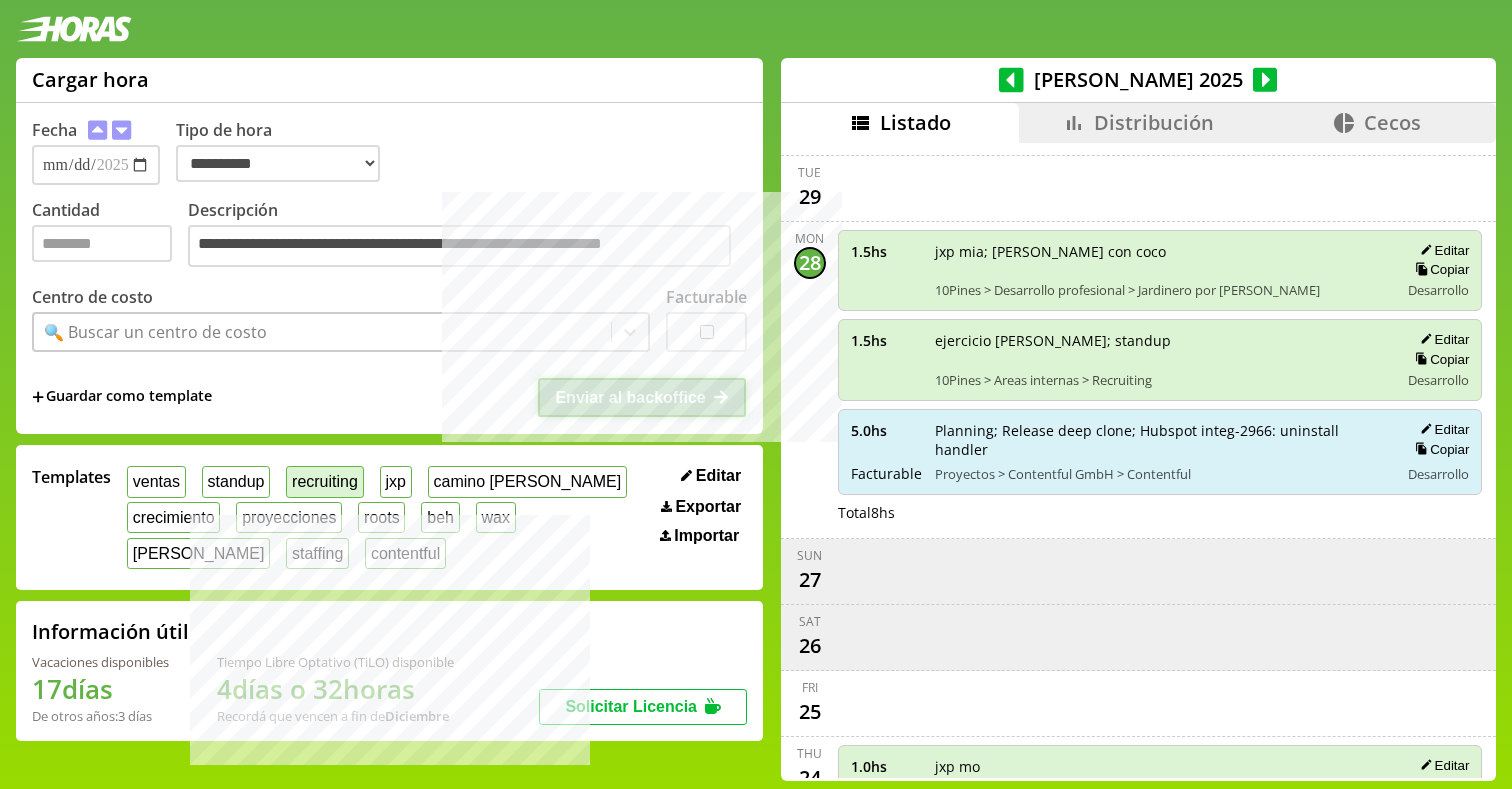 type on "*" 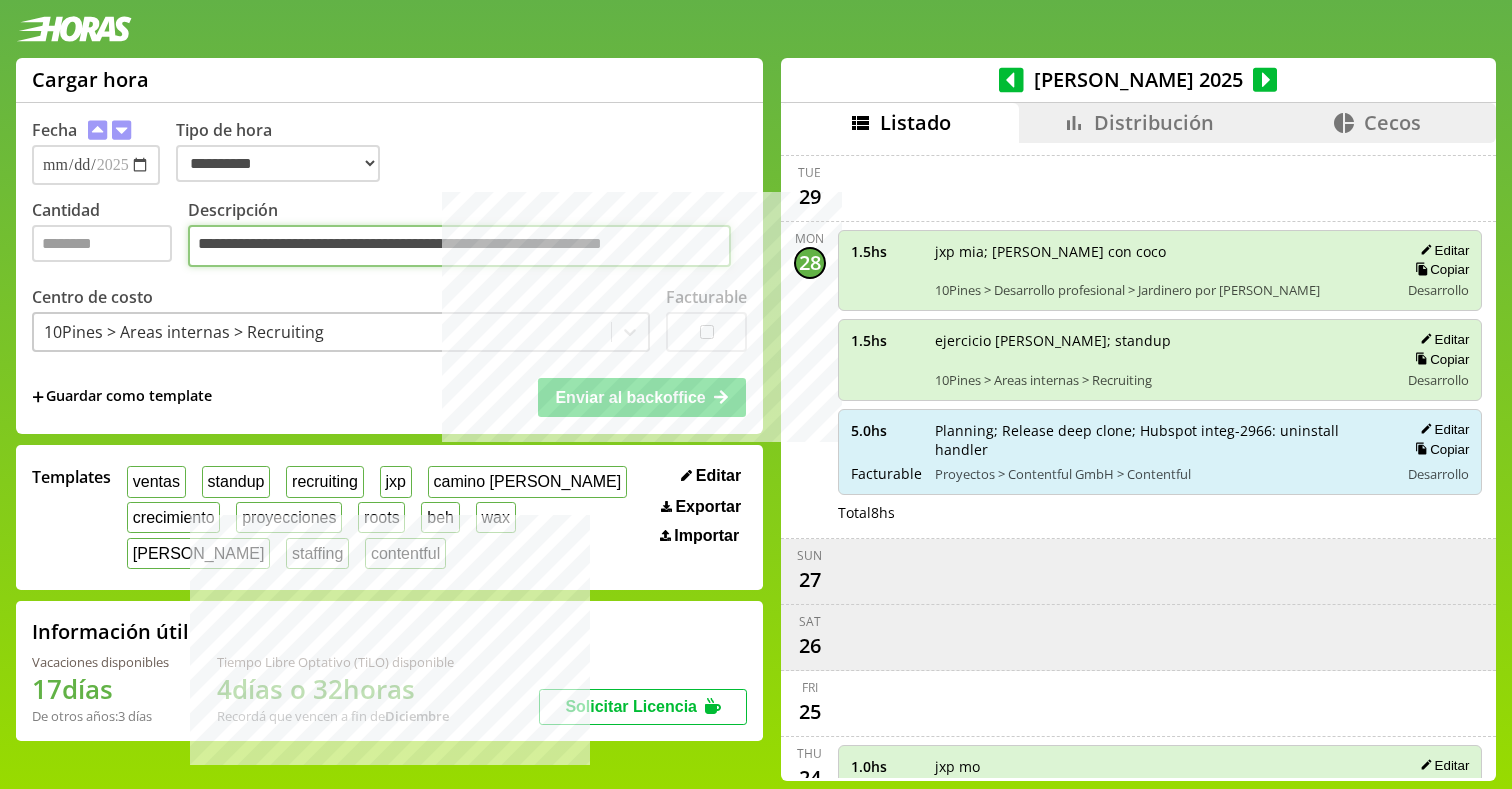 click on "**********" at bounding box center (459, 246) 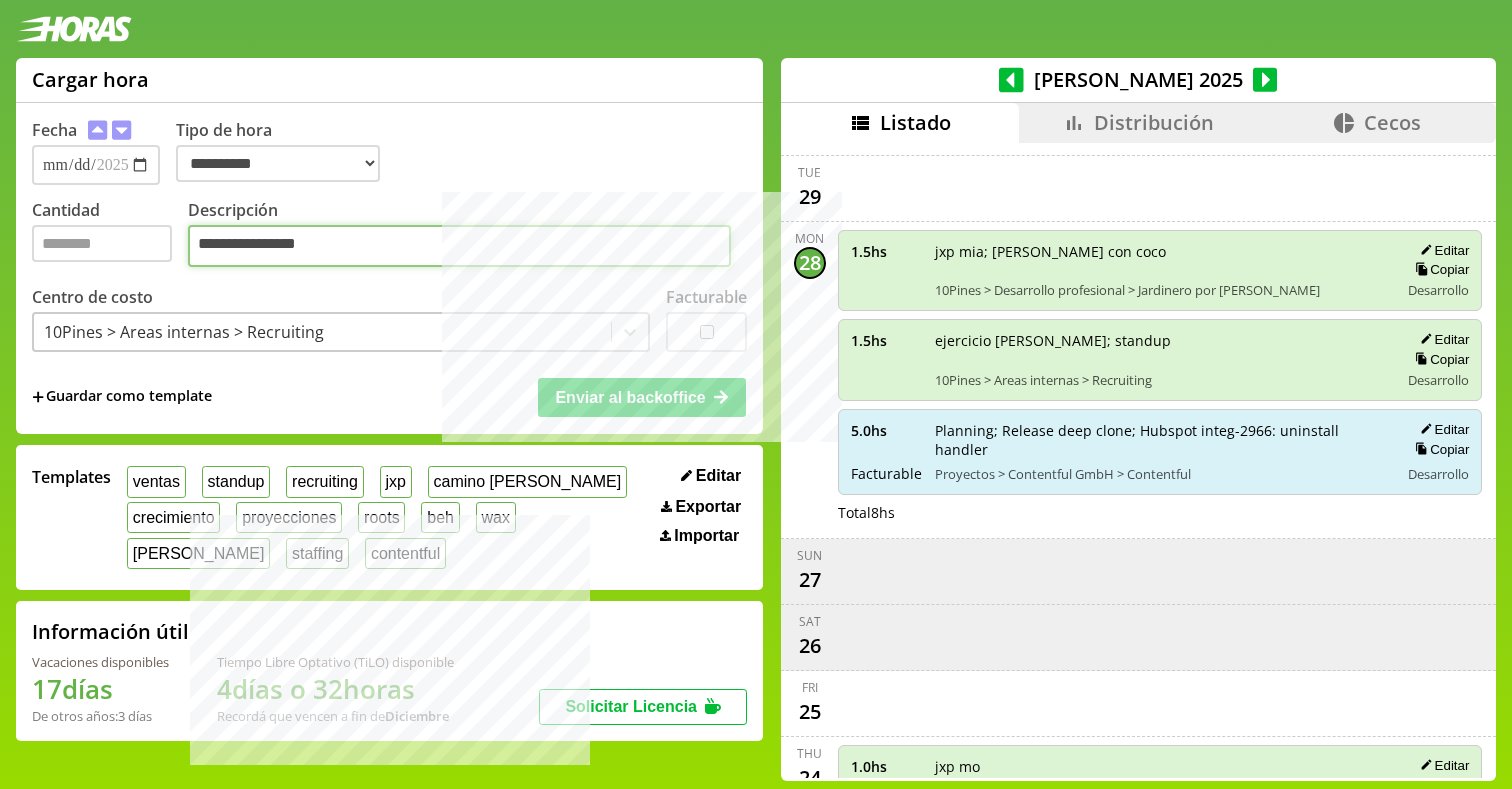 type on "**********" 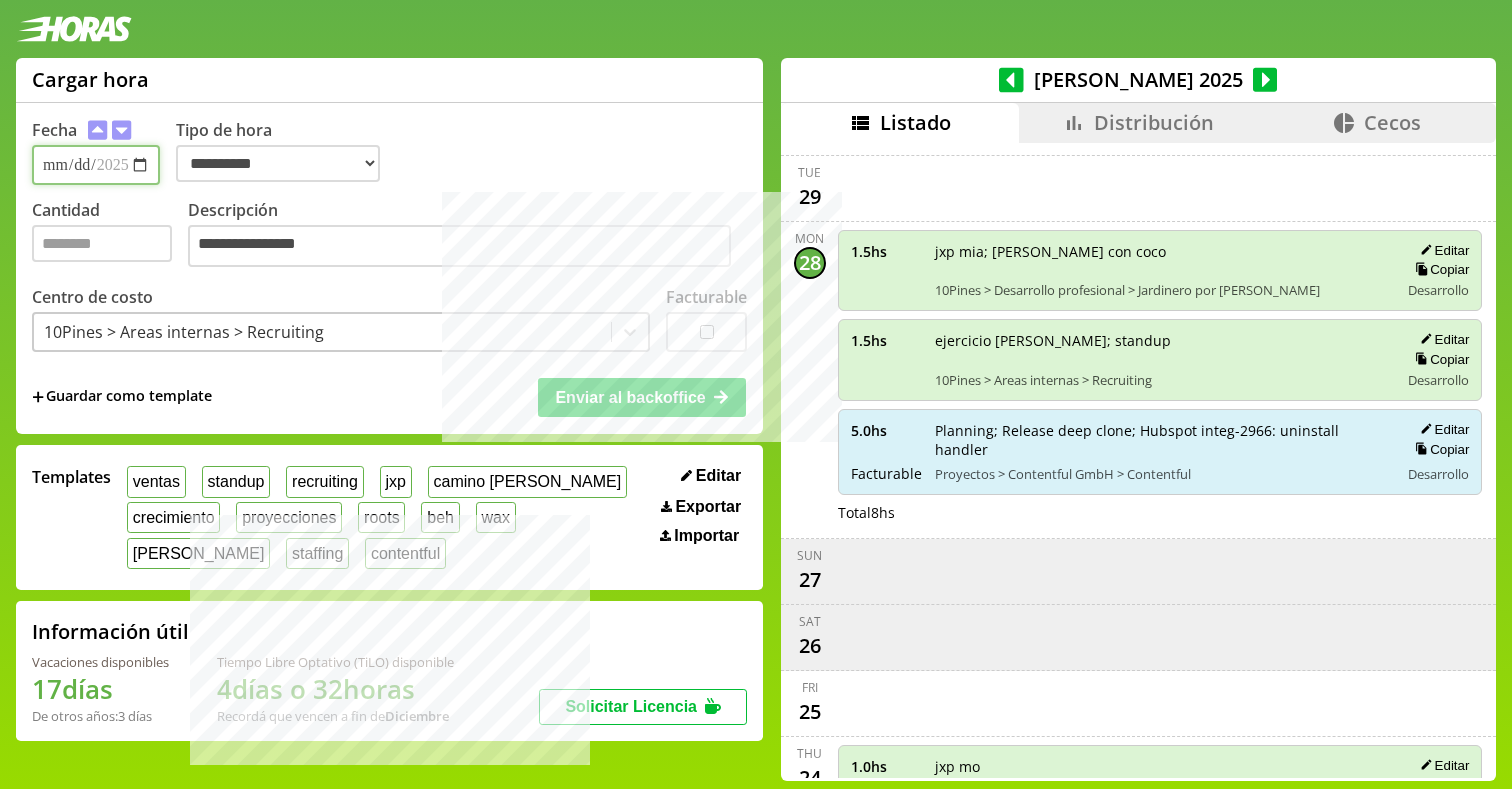 click on "**********" at bounding box center (96, 165) 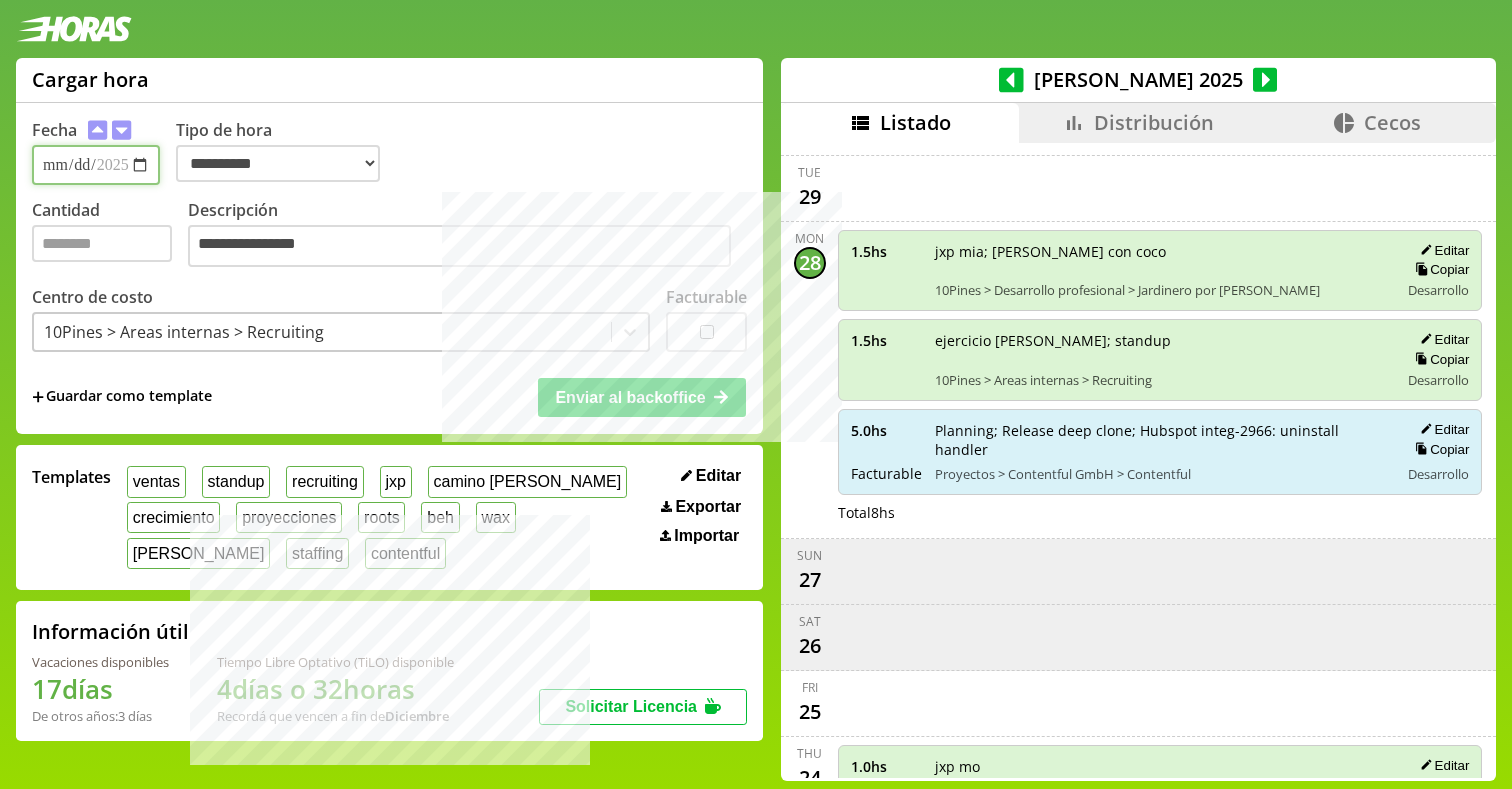 type on "**********" 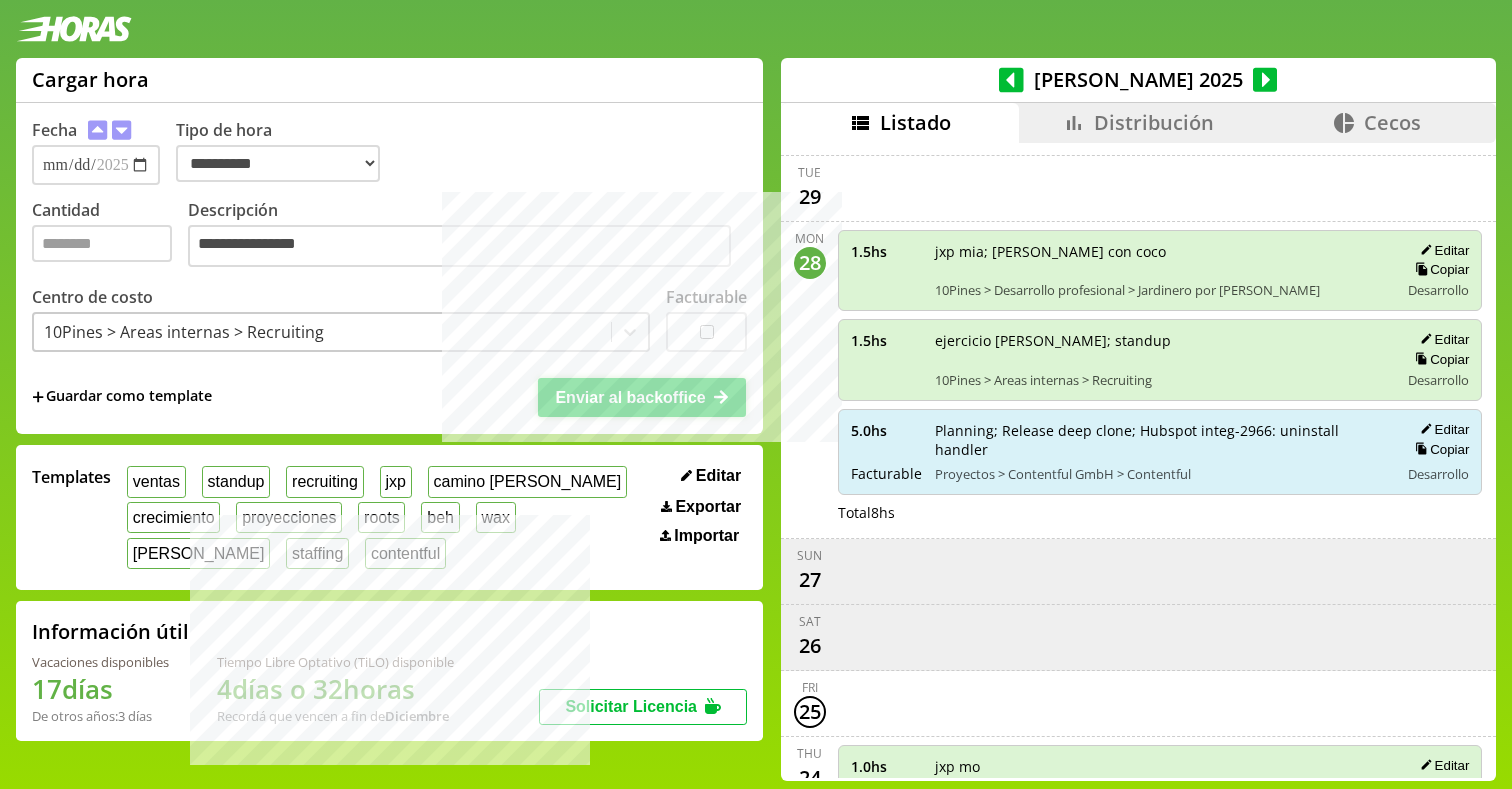 click on "Enviar al backoffice" at bounding box center (630, 397) 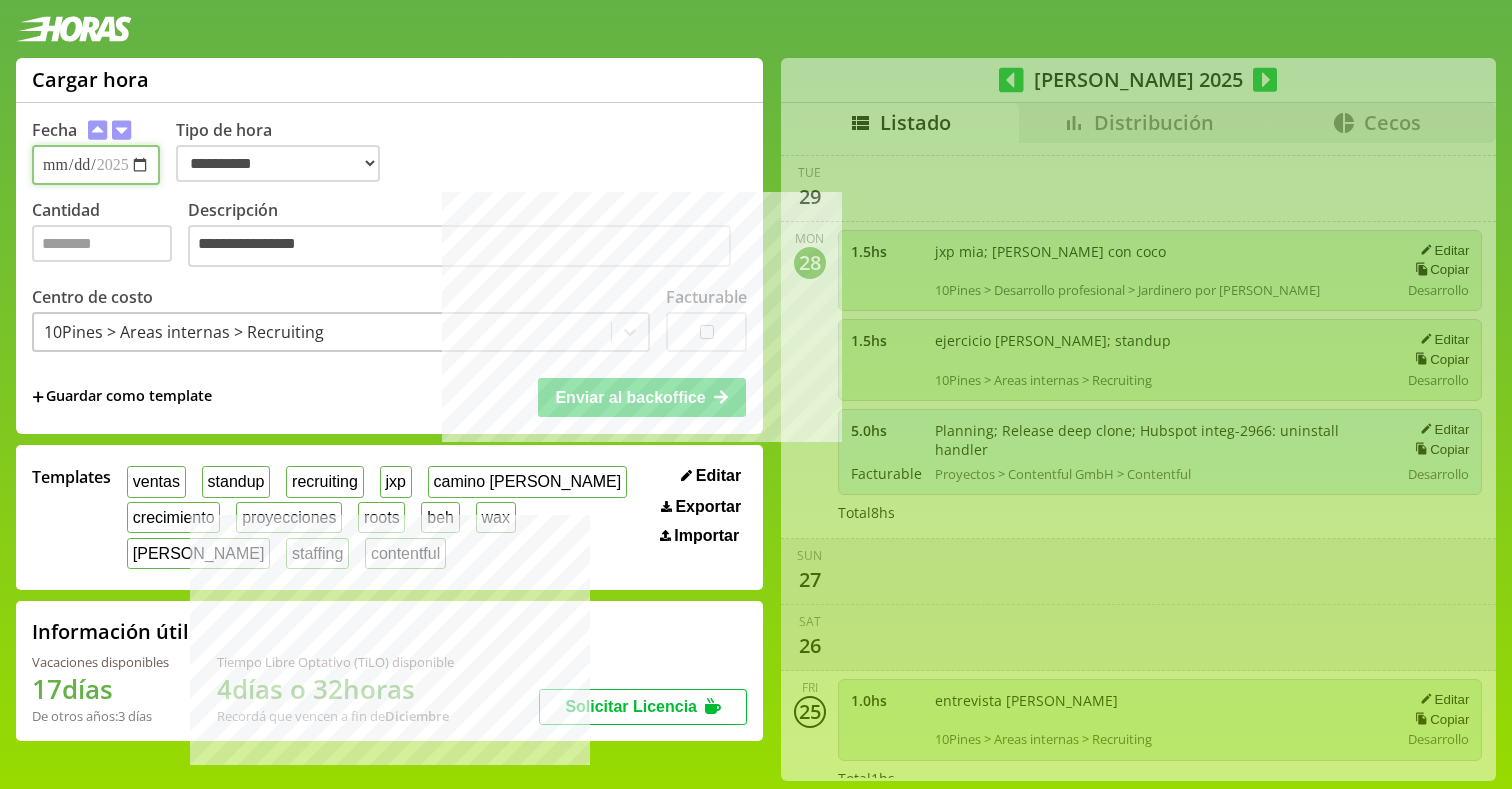 type 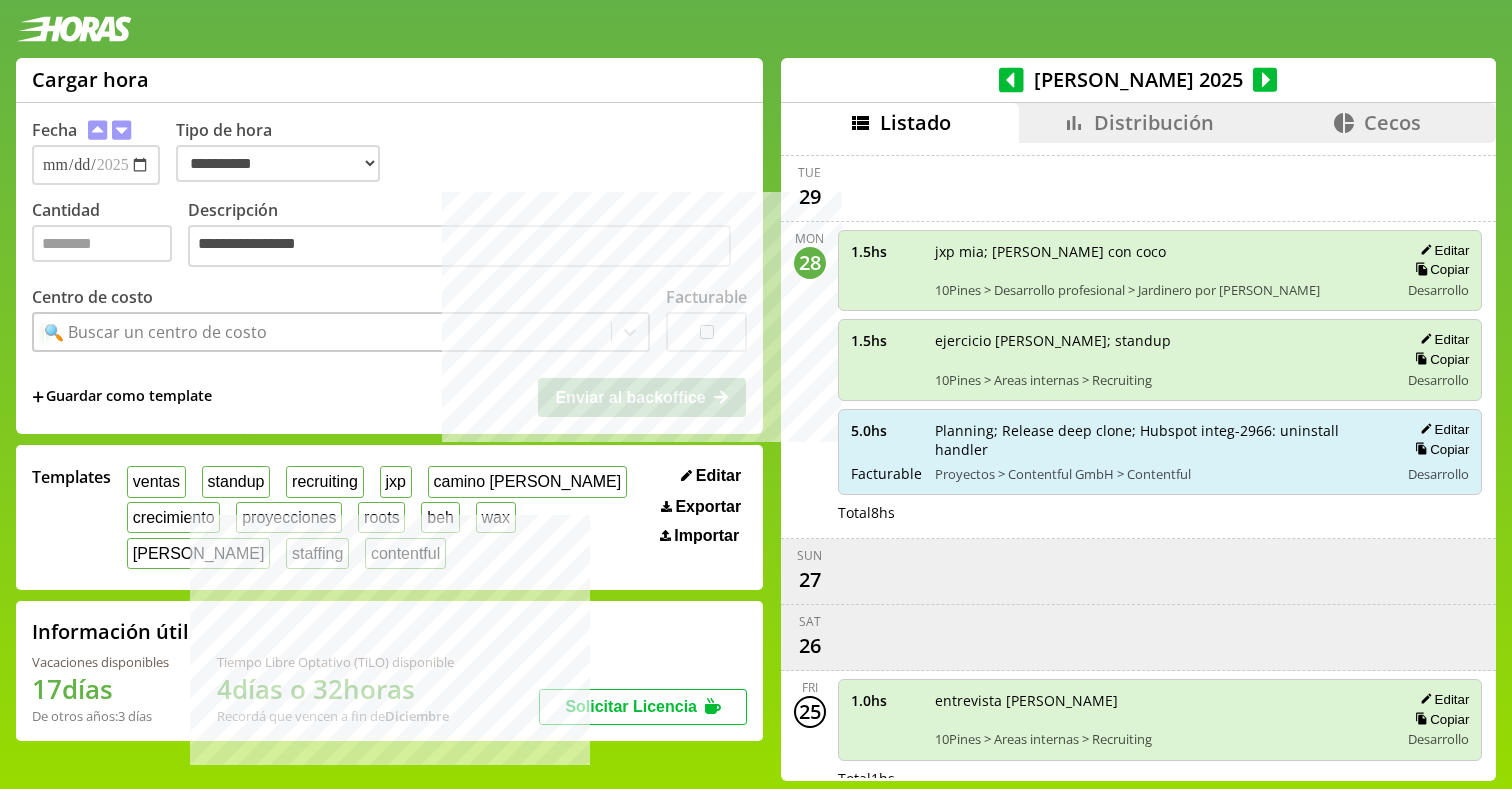 click on "🔍 Buscar un centro de costo" at bounding box center (341, 332) 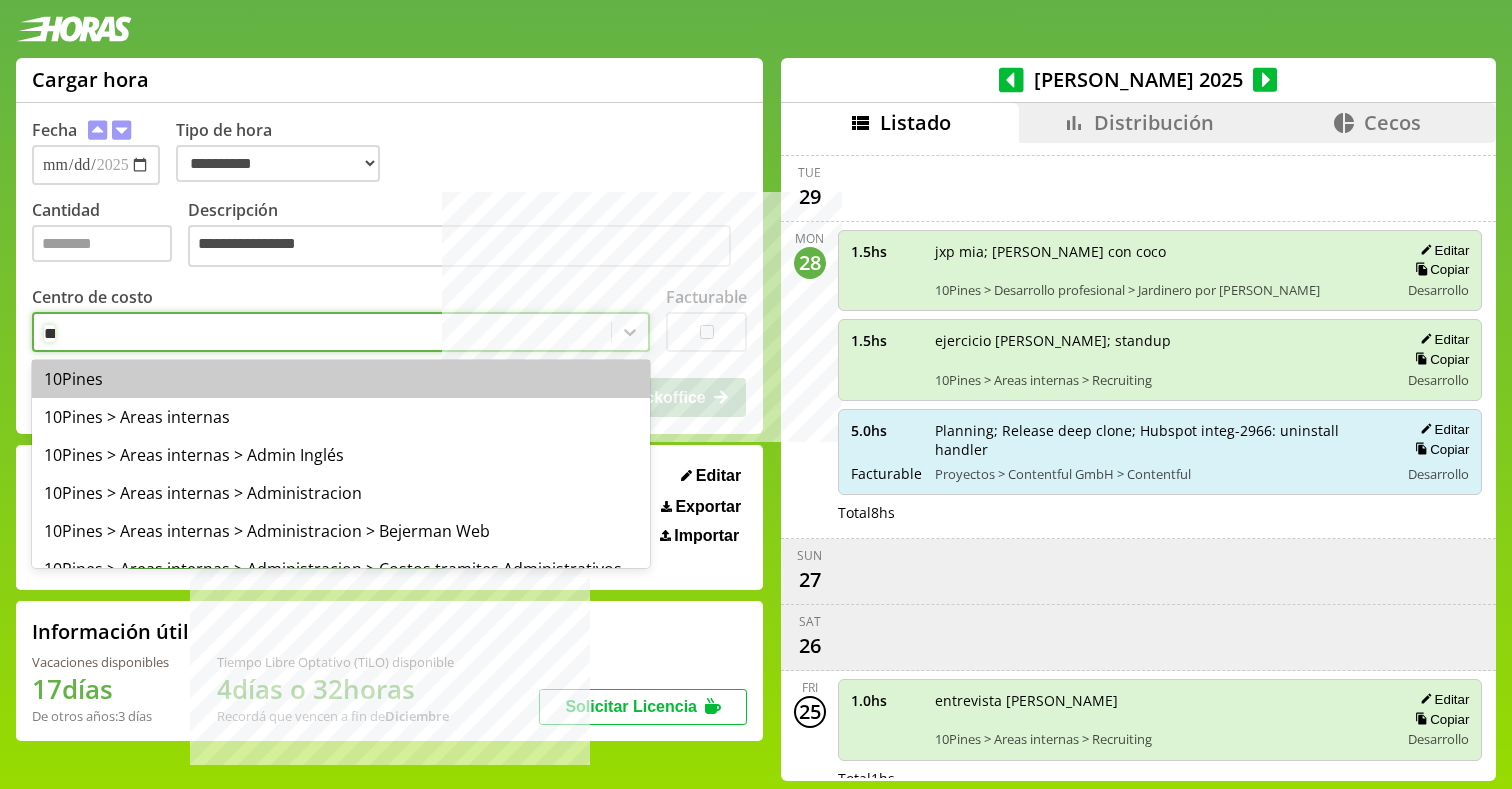 type on "****" 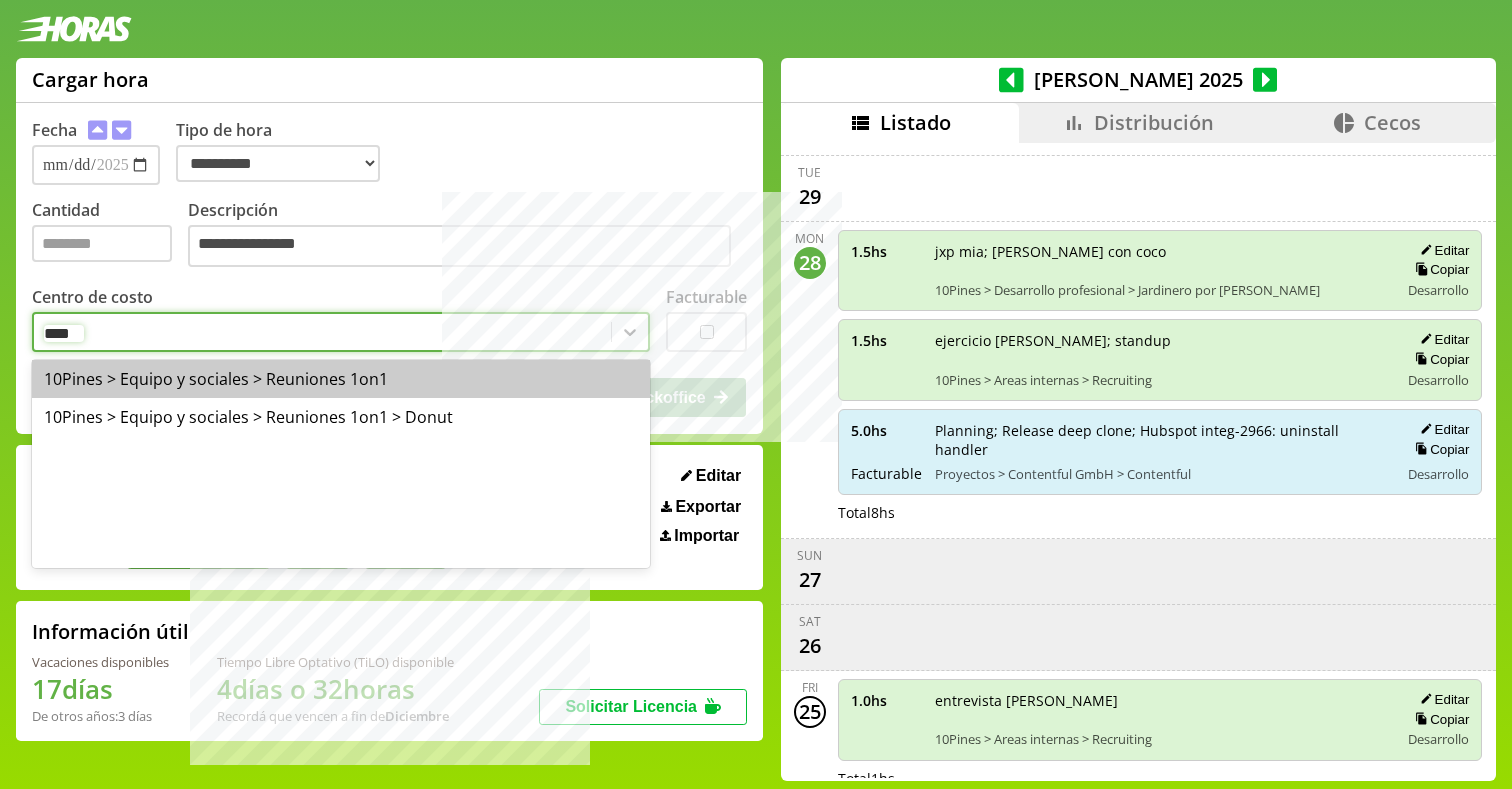 click on "10Pines > Equipo y sociales > Reuniones 1on1" at bounding box center [341, 379] 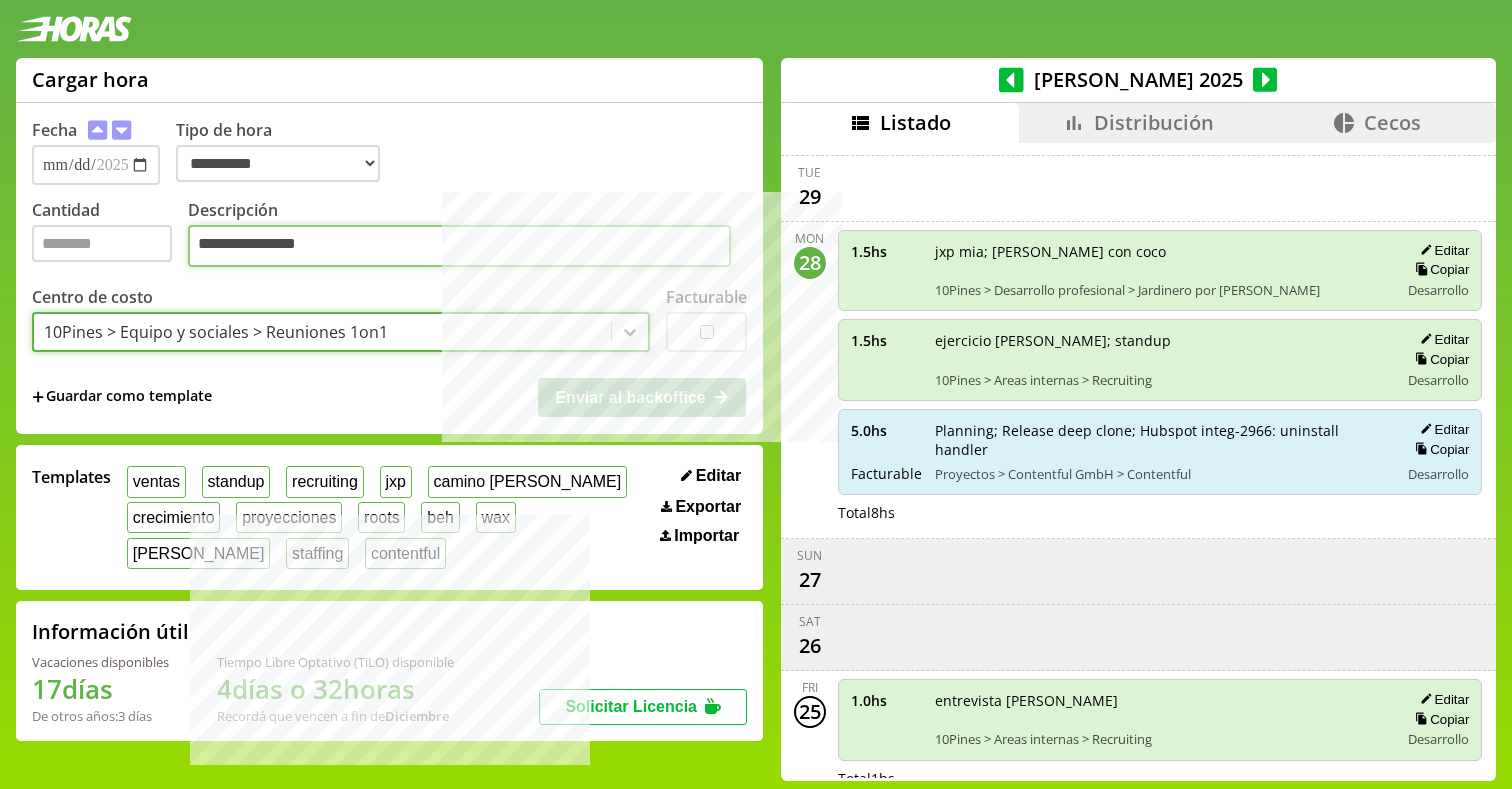 click on "**********" at bounding box center (459, 246) 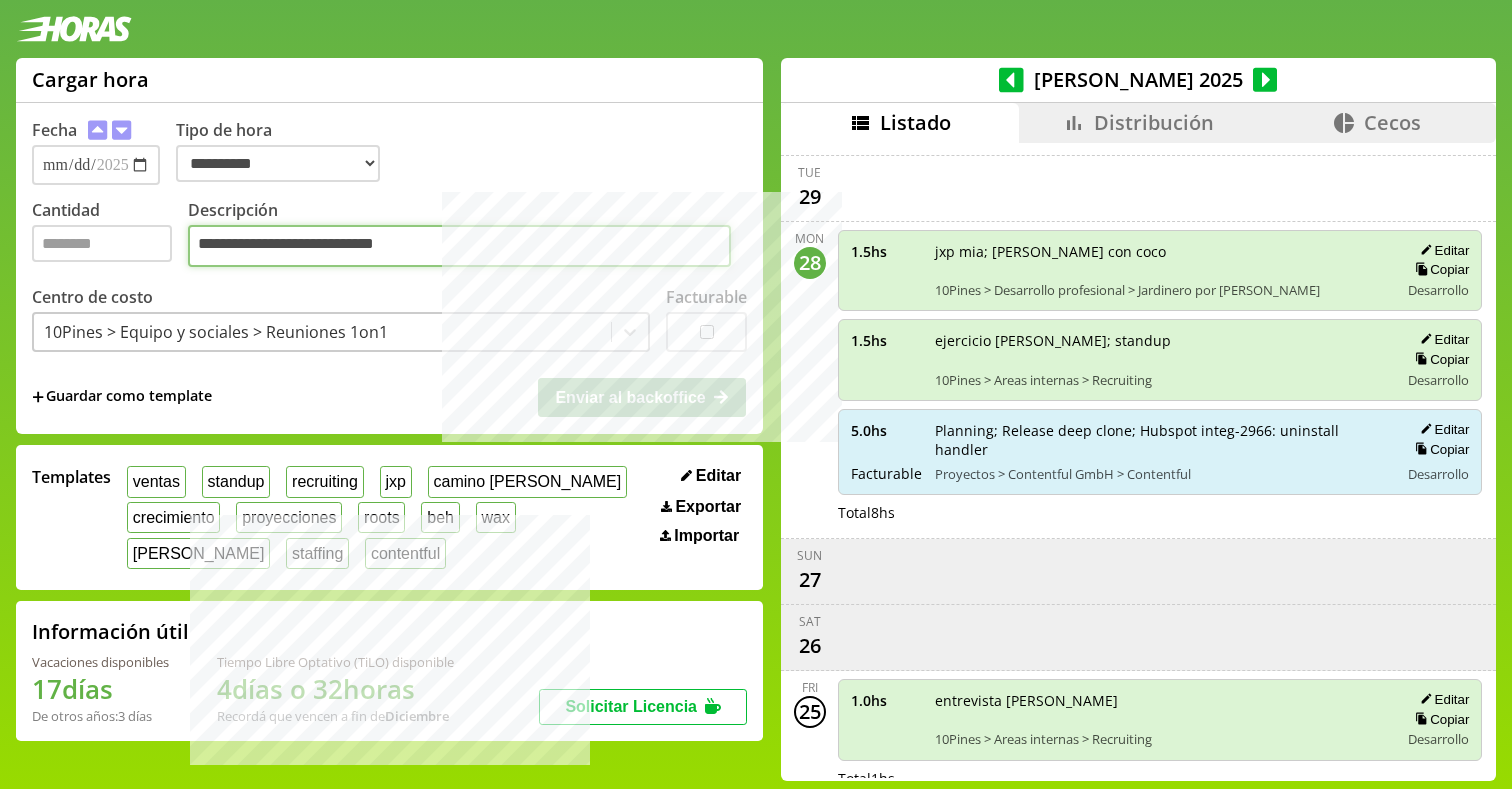 type on "**********" 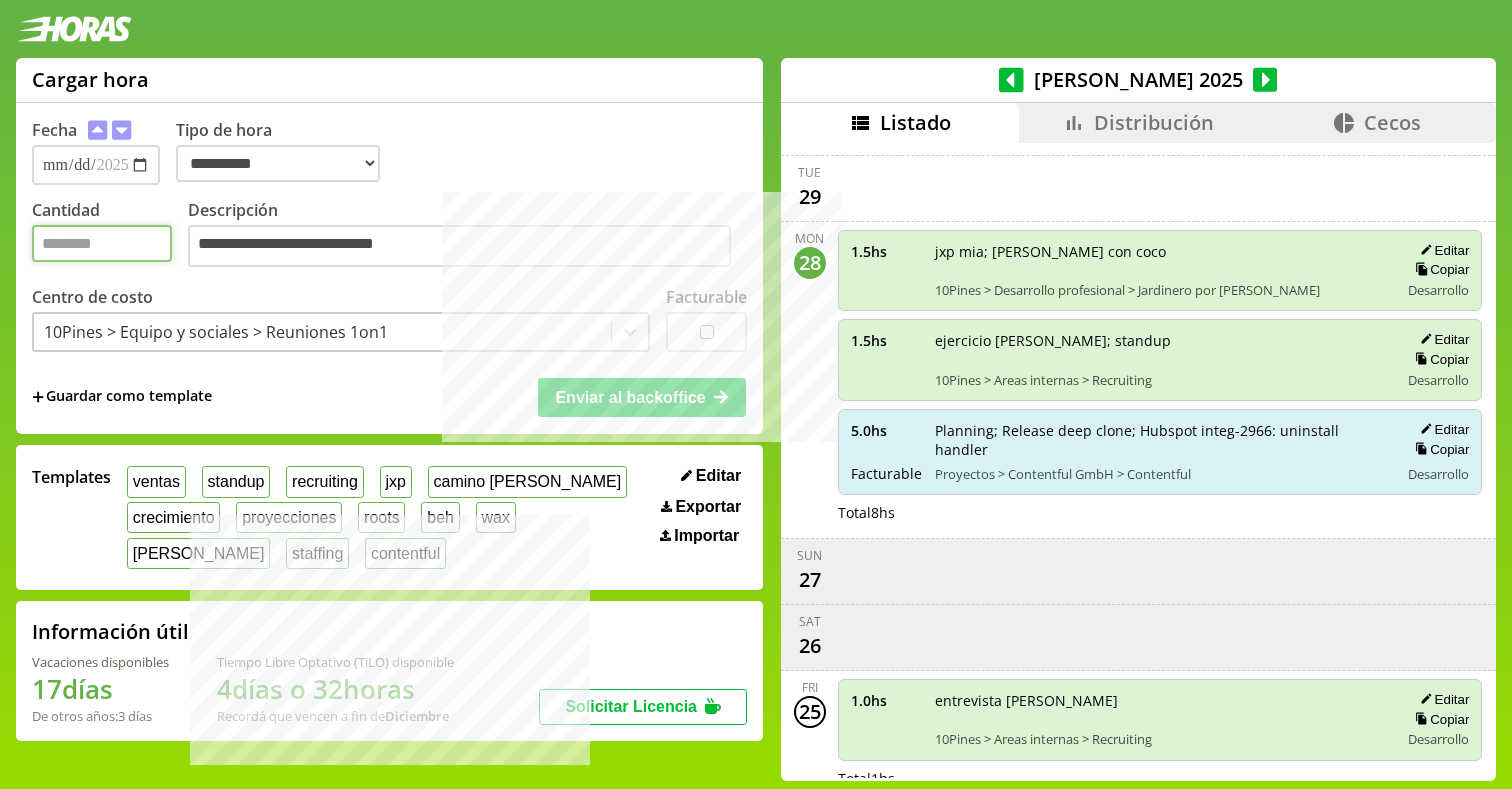 type on "*" 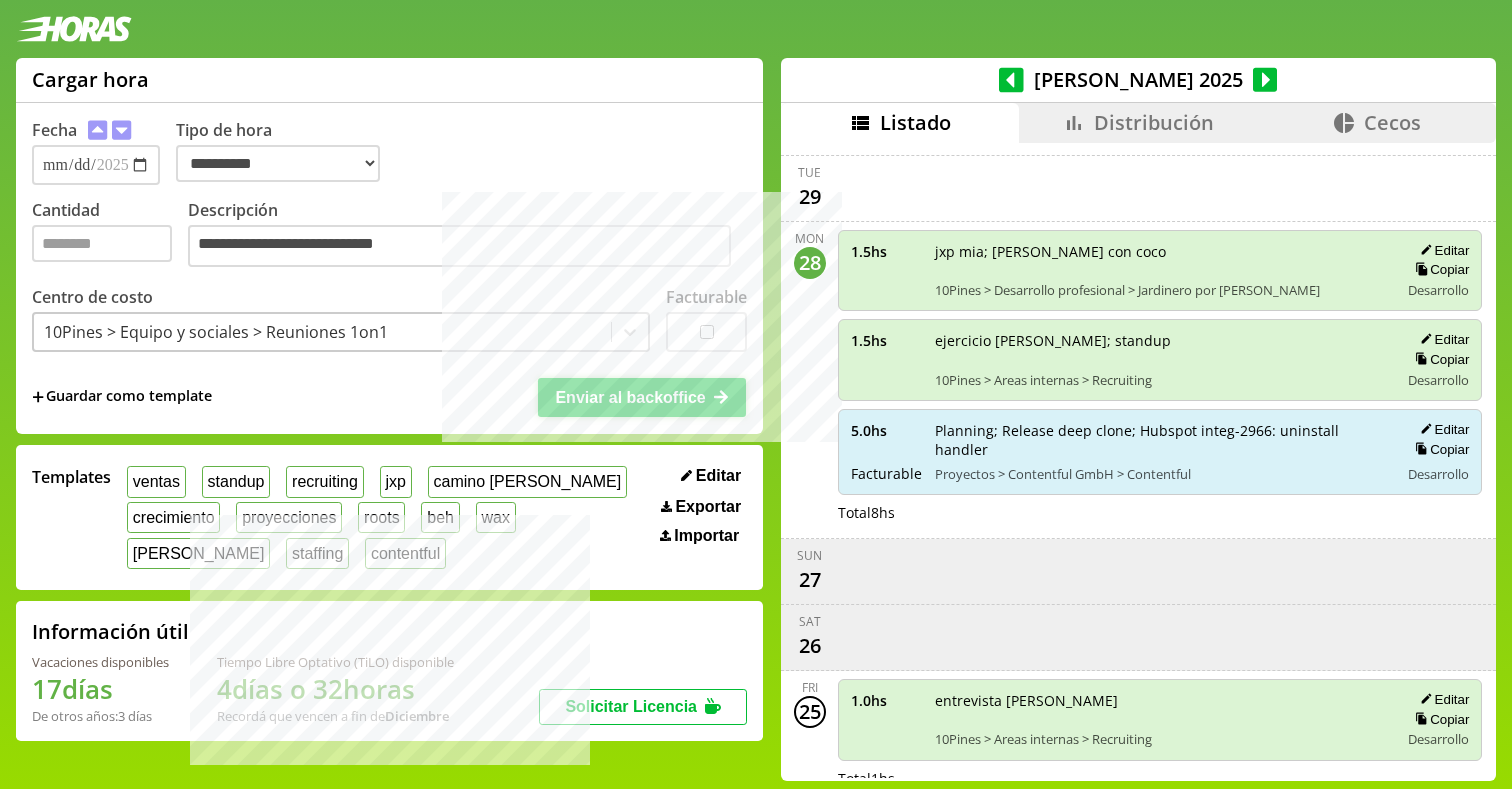 click on "Enviar al backoffice" at bounding box center (630, 397) 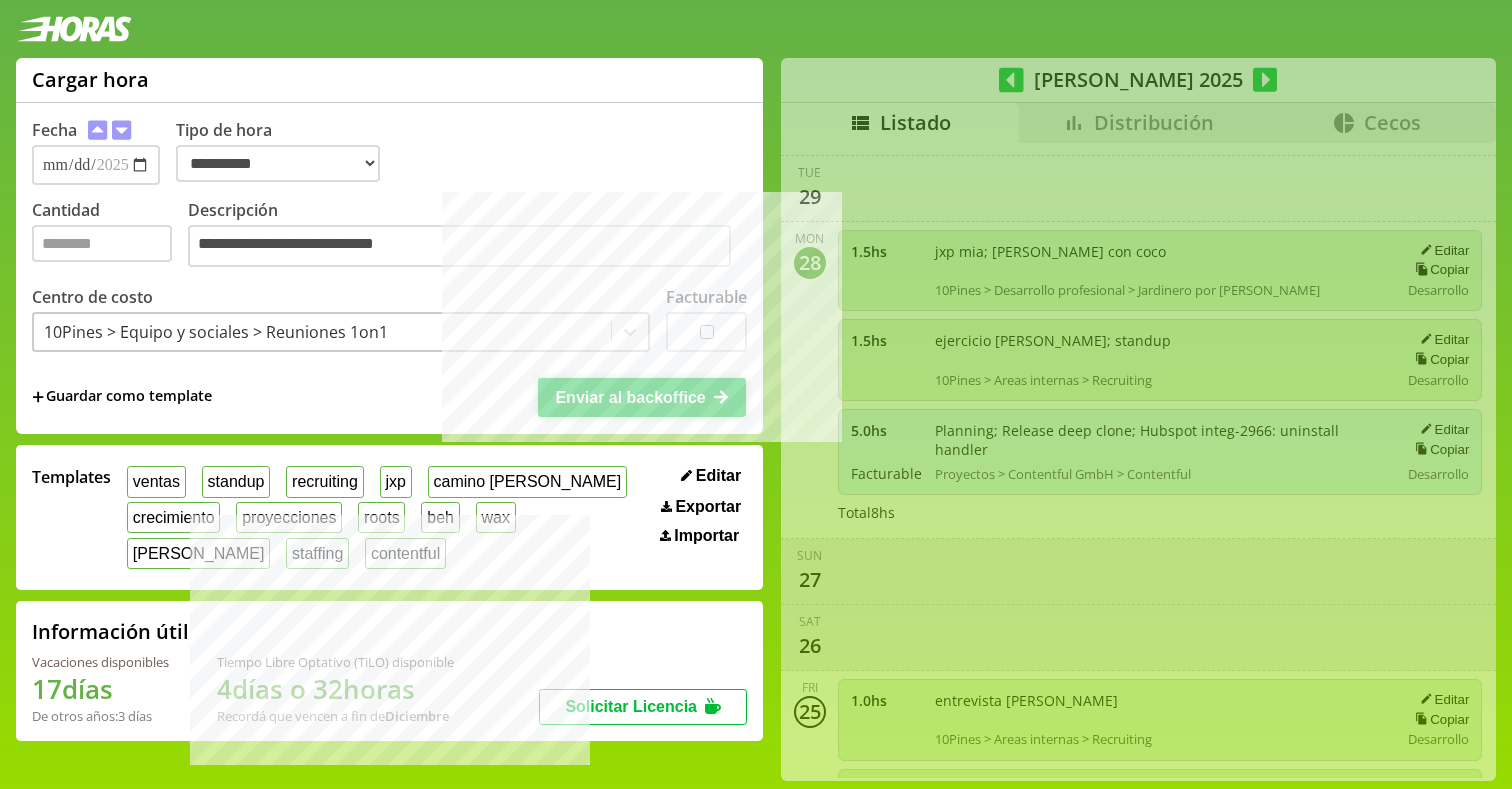 scroll, scrollTop: 8, scrollLeft: 0, axis: vertical 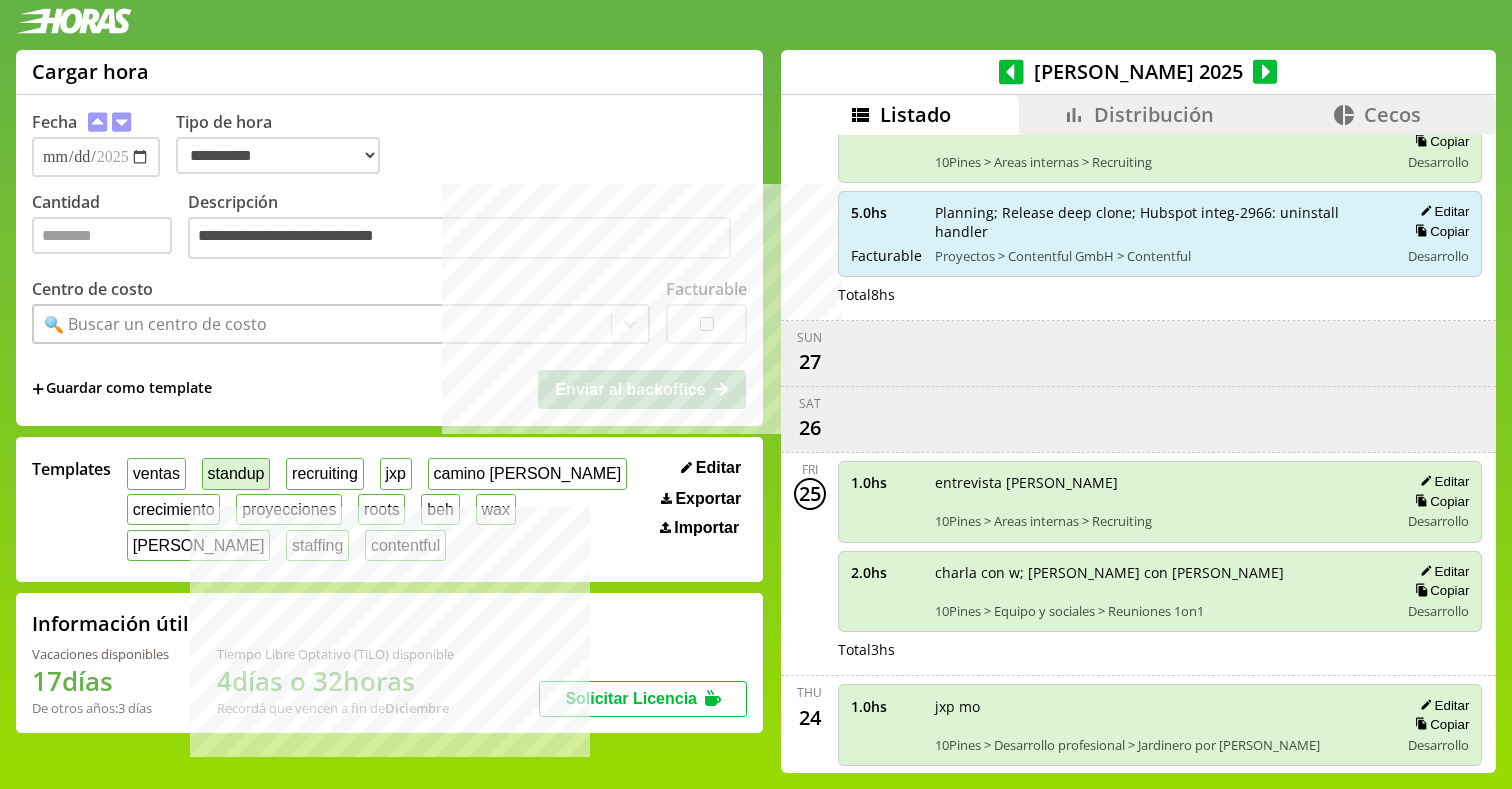 click on "standup" at bounding box center [236, 473] 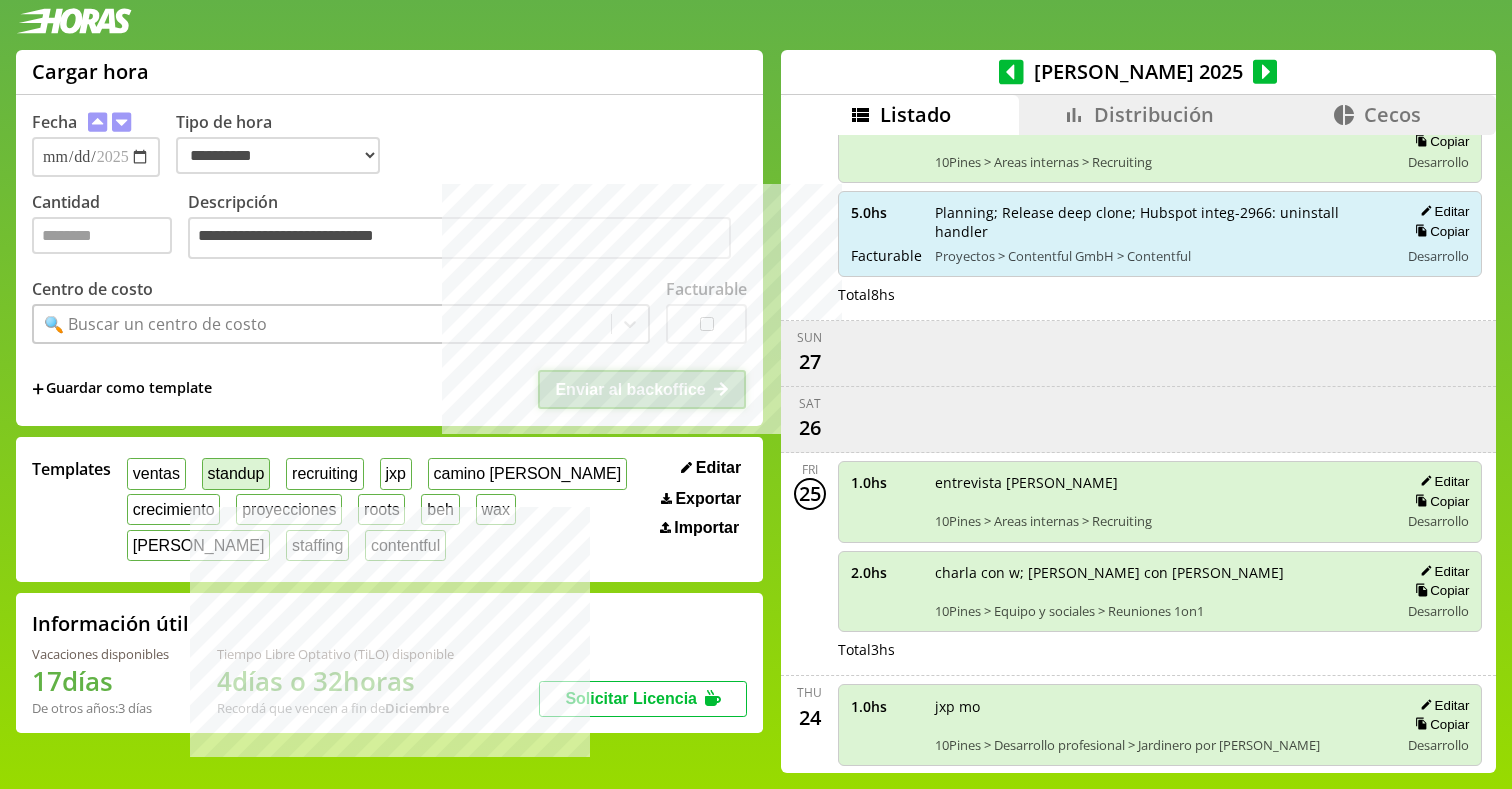 type on "*" 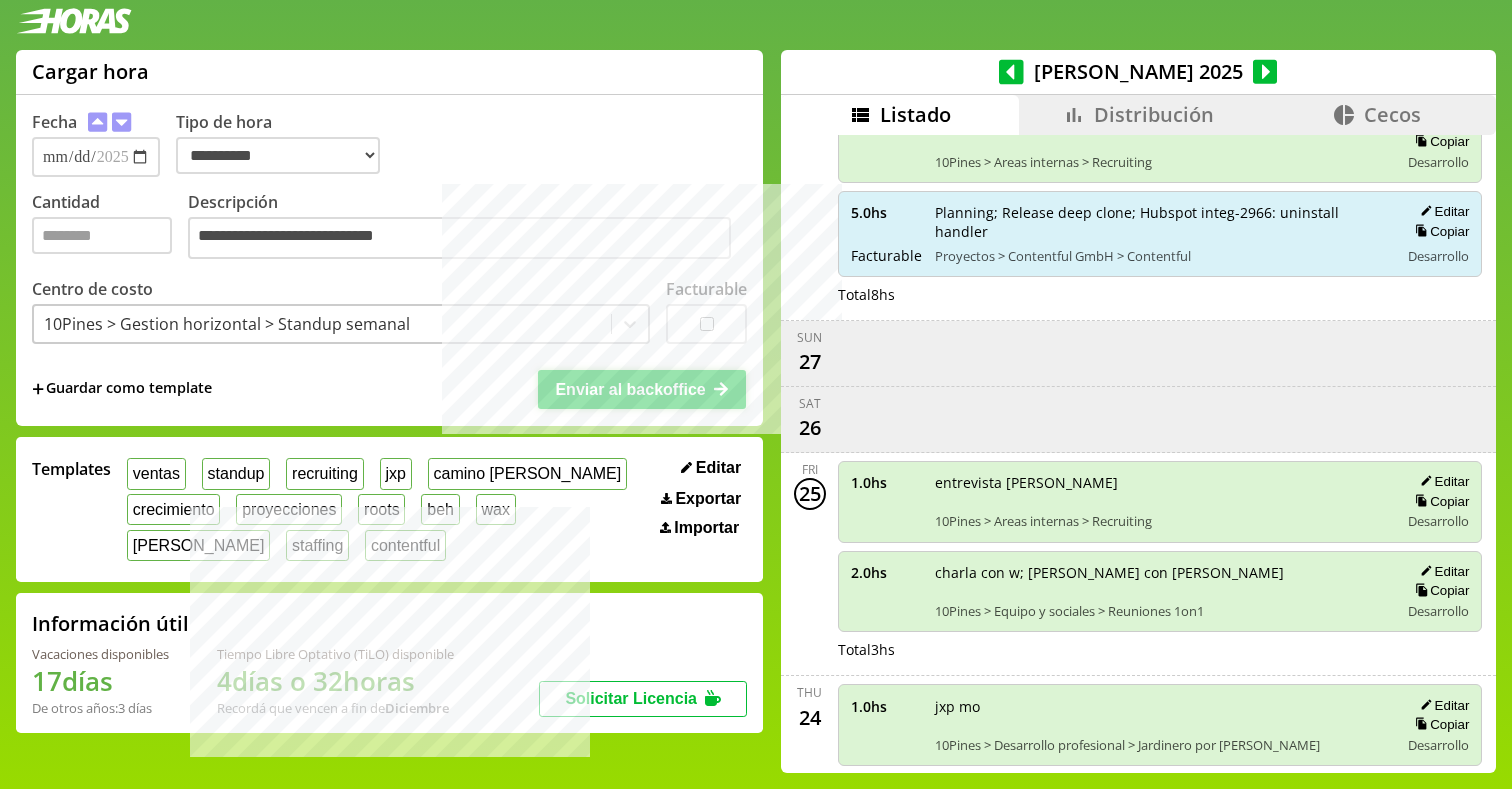 click on "Enviar al backoffice" at bounding box center [642, 389] 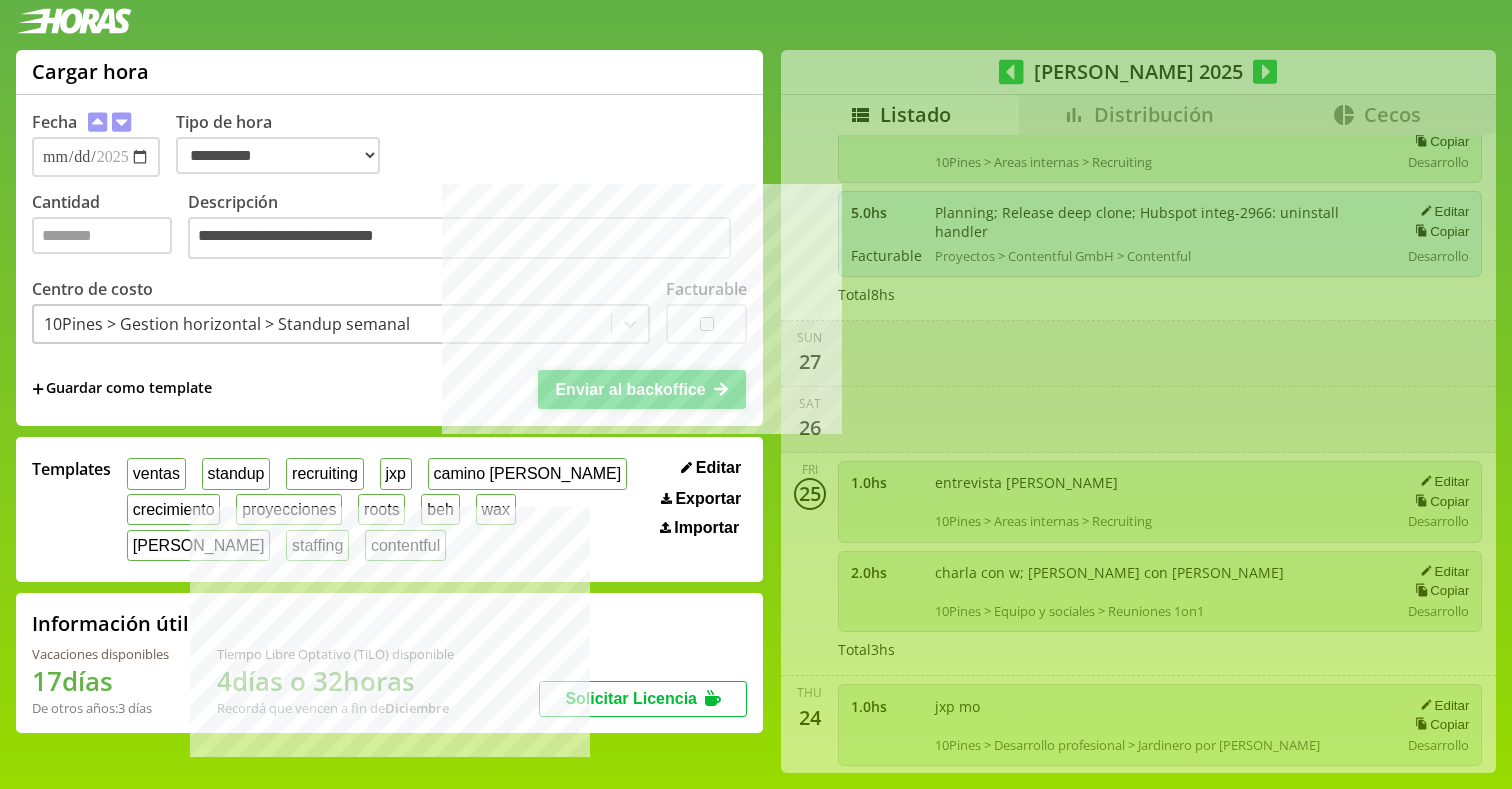 type 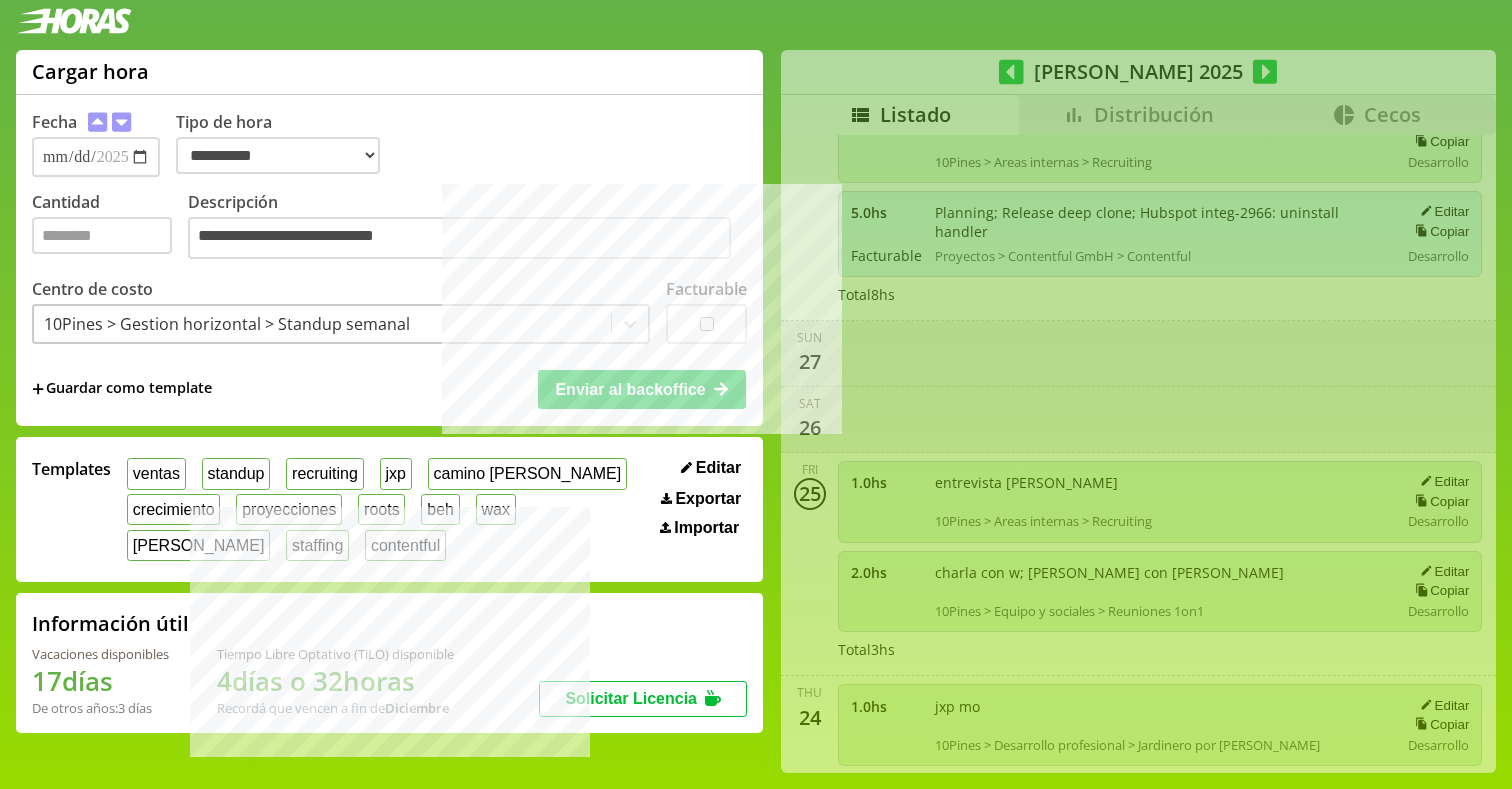 type 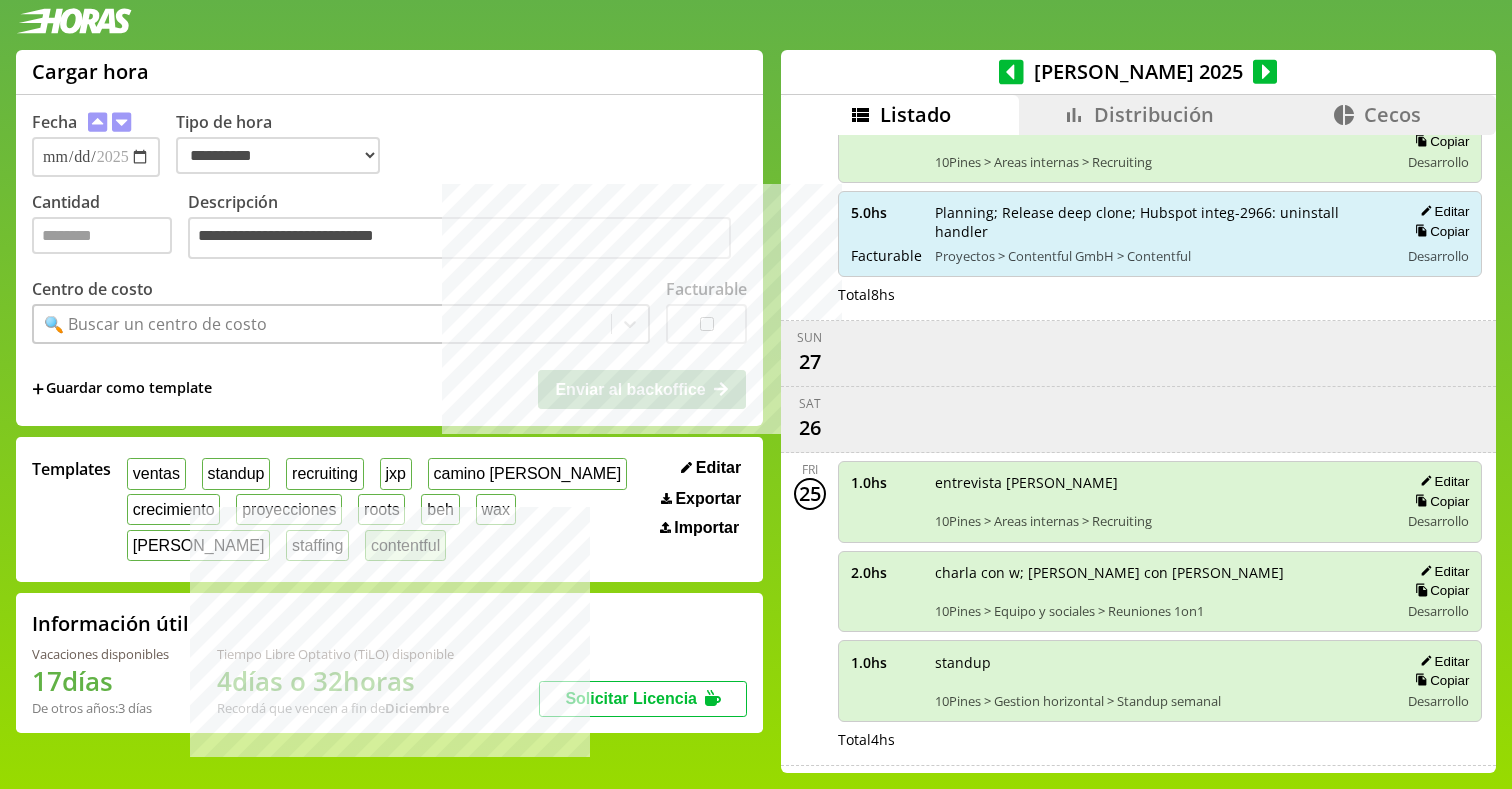 click on "contentful" at bounding box center (405, 545) 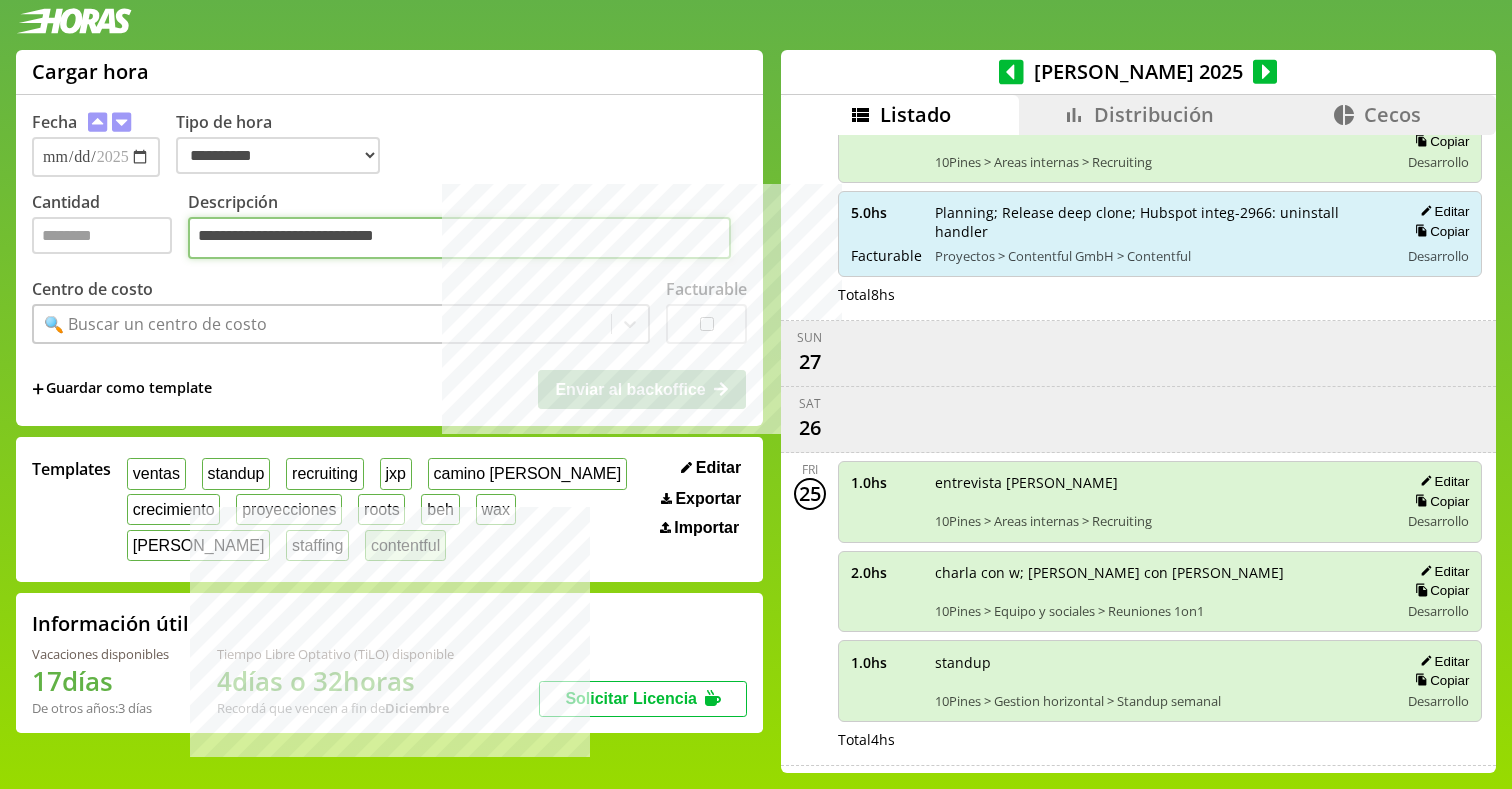type on "*" 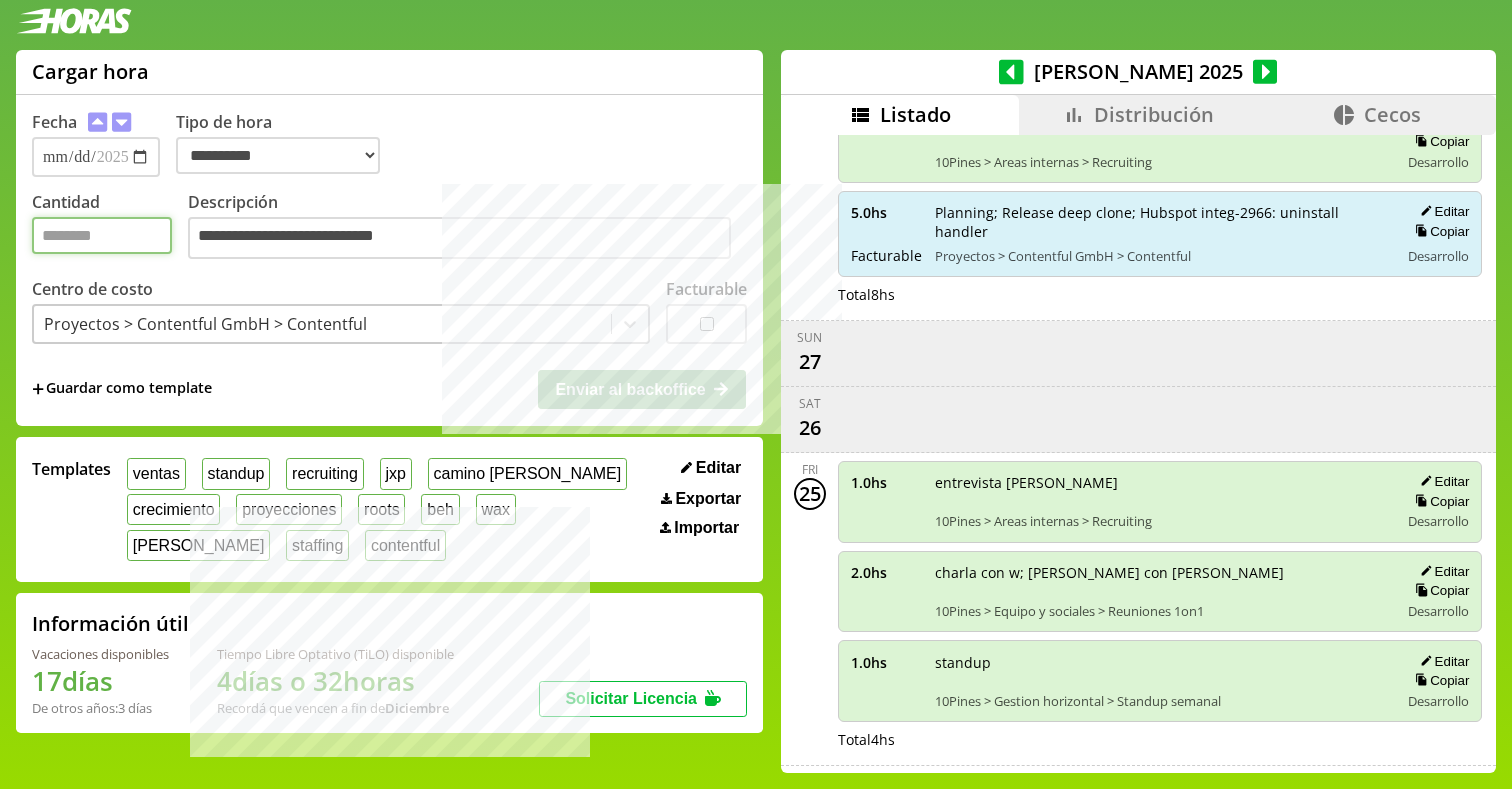 click on "*" at bounding box center [102, 235] 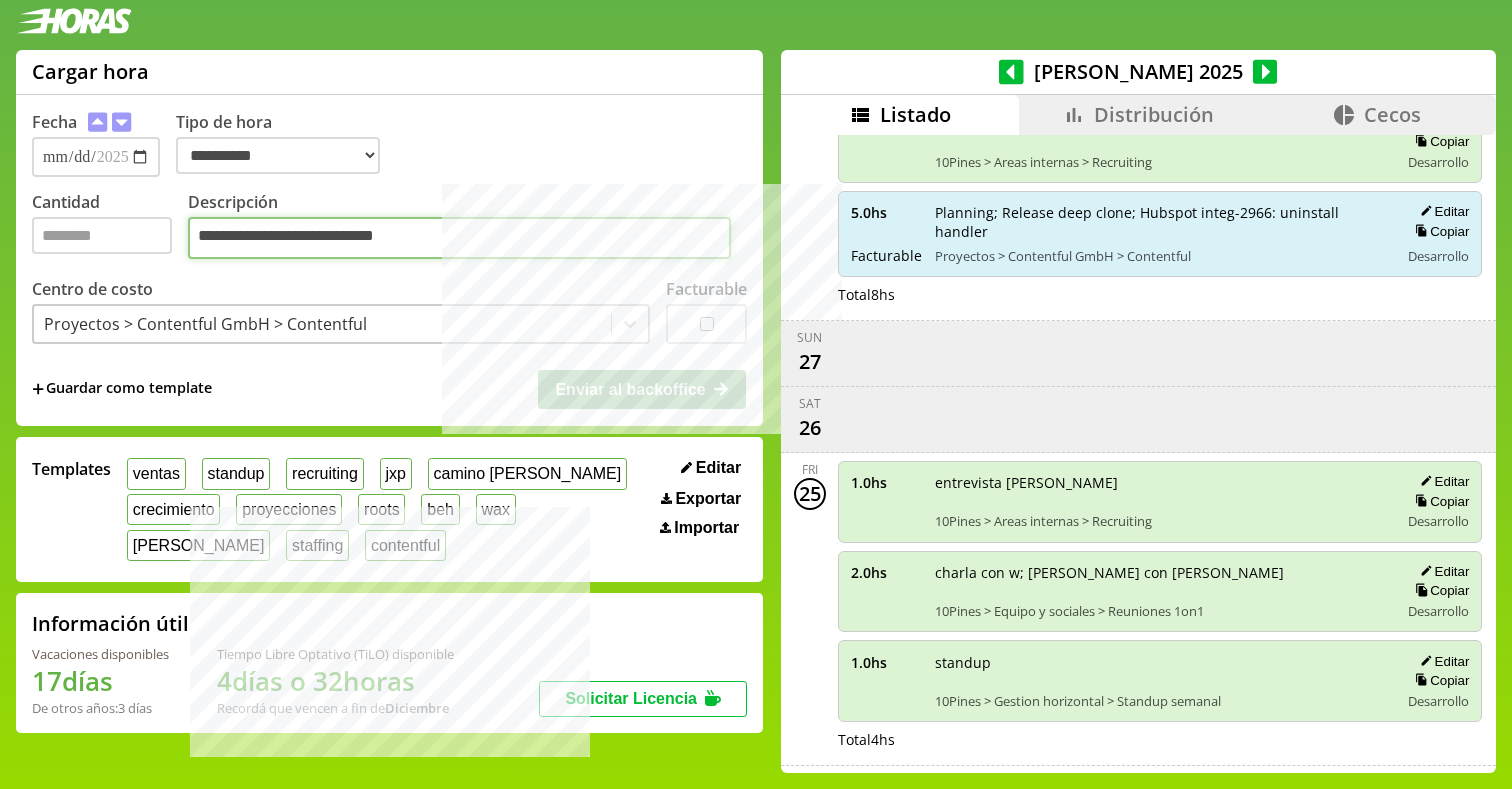click on "**********" at bounding box center (459, 238) 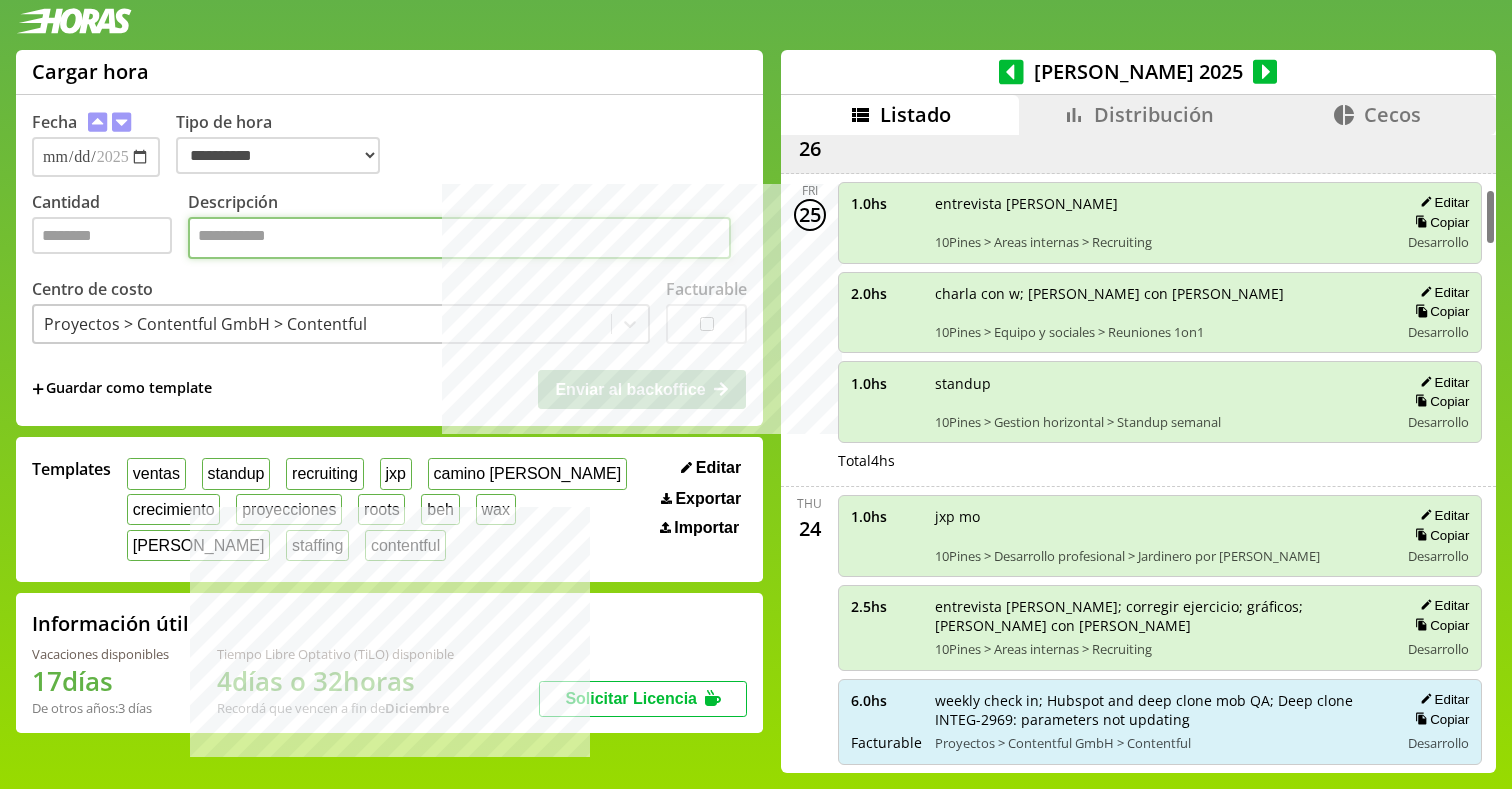 scroll, scrollTop: 606, scrollLeft: 0, axis: vertical 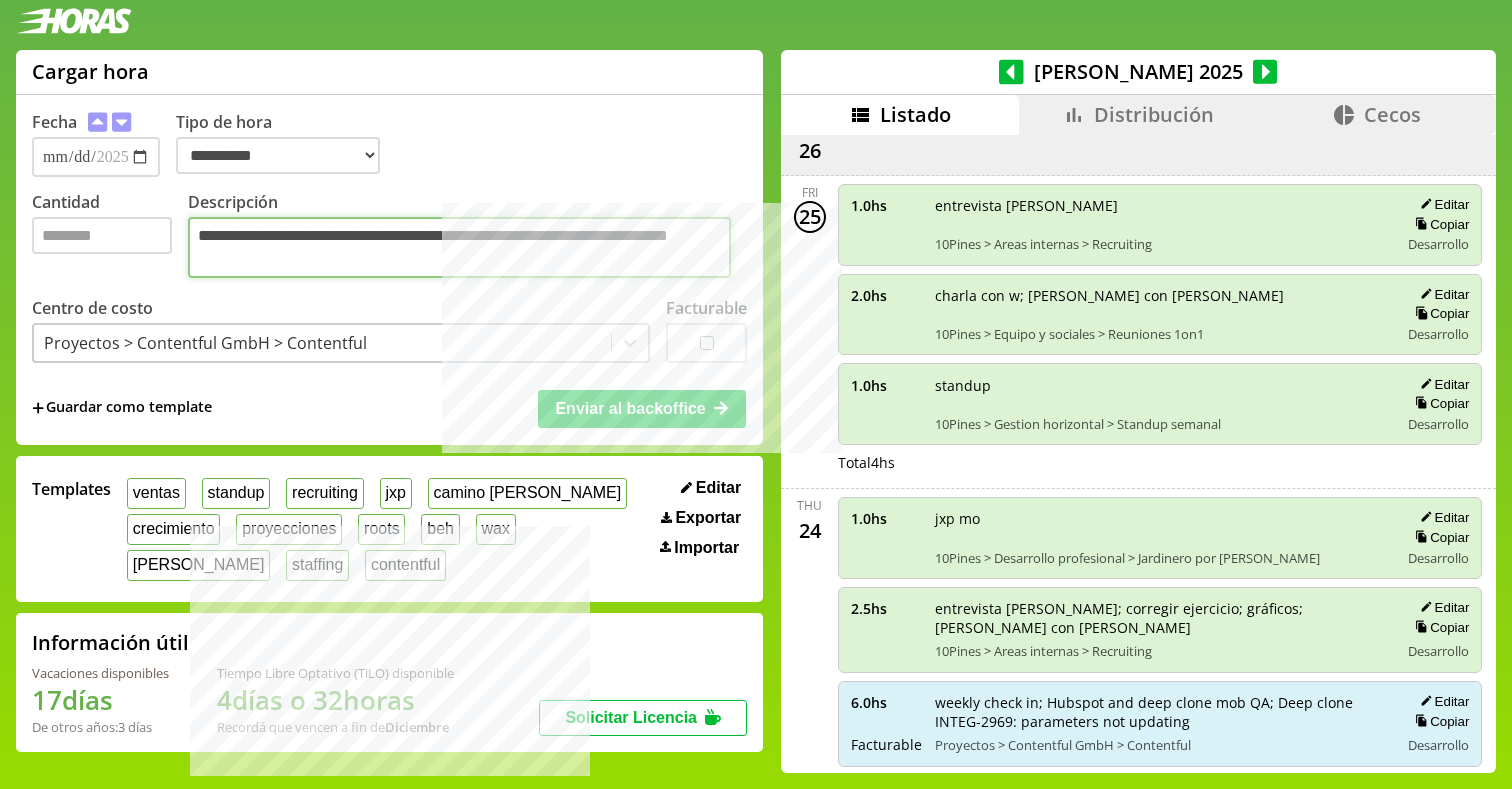type on "**********" 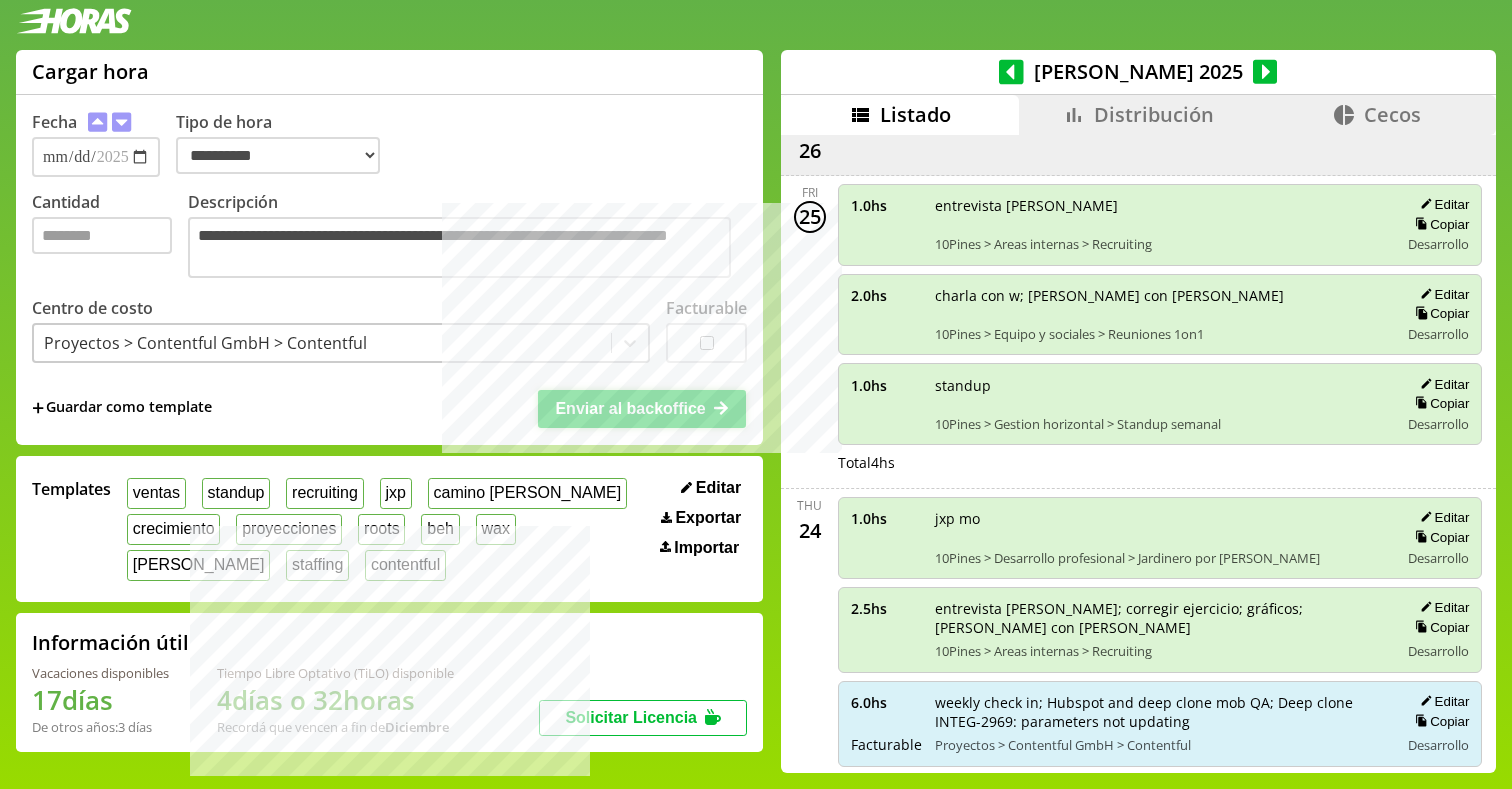 click 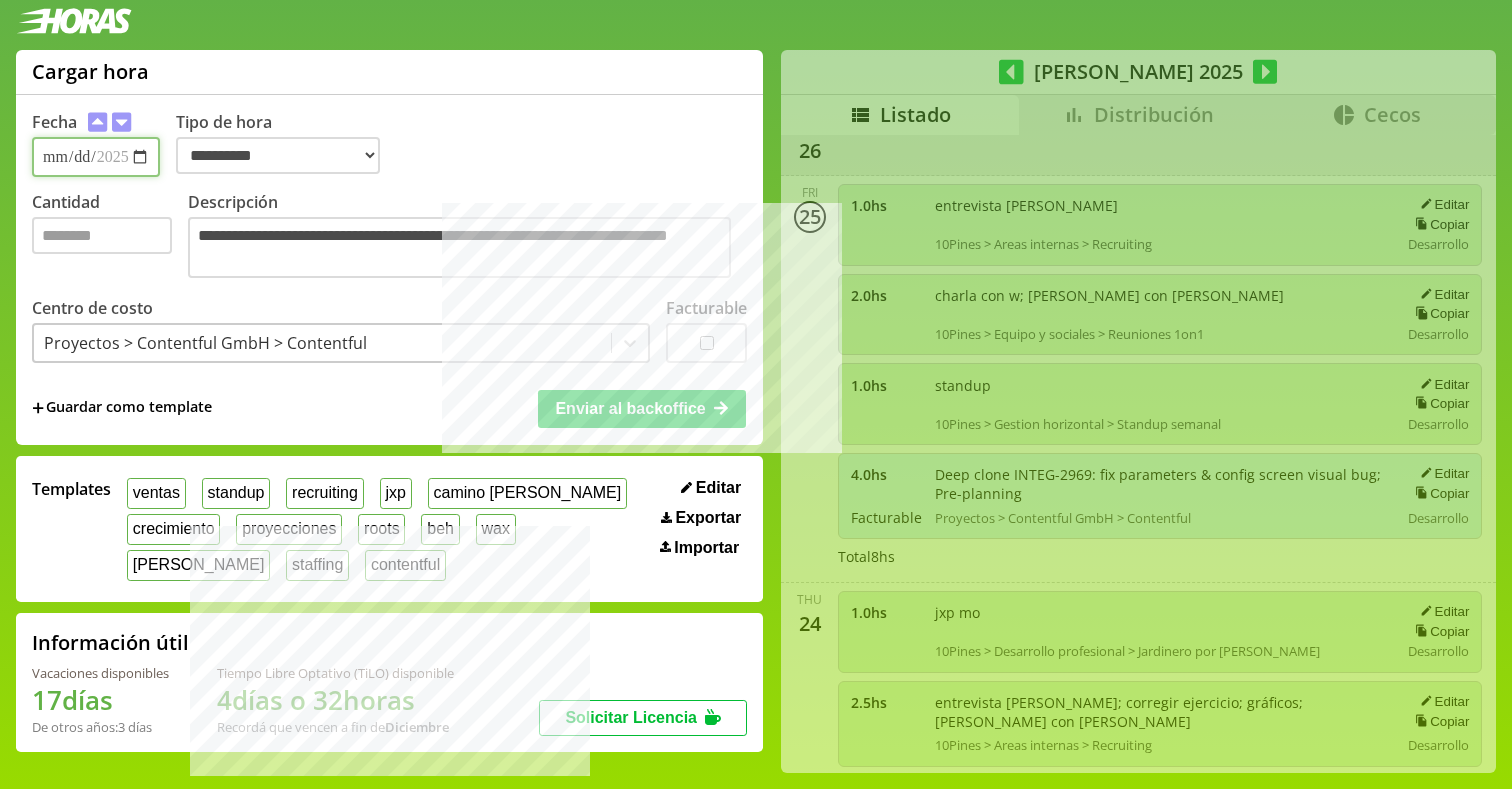 type 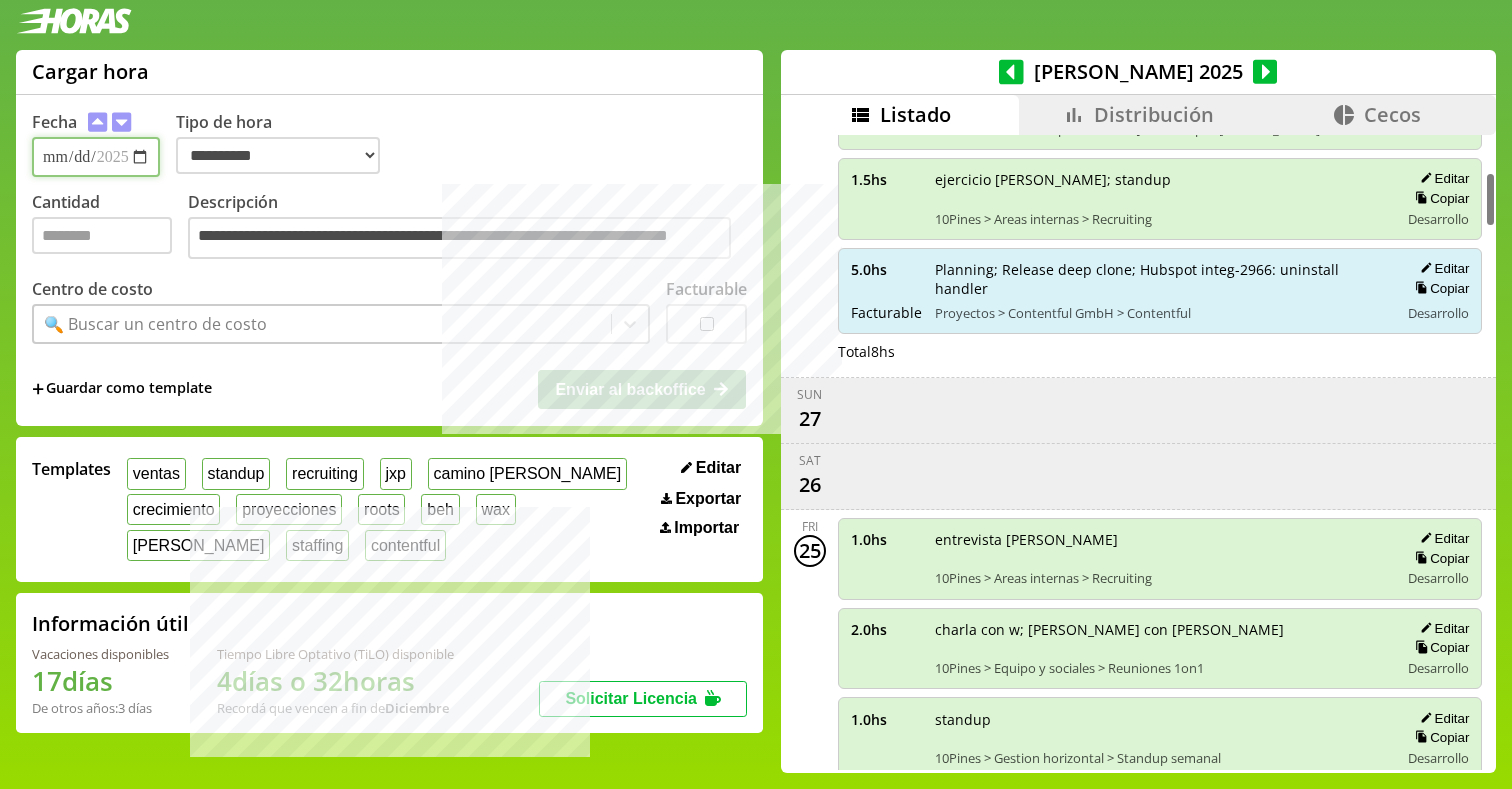scroll, scrollTop: 65, scrollLeft: 0, axis: vertical 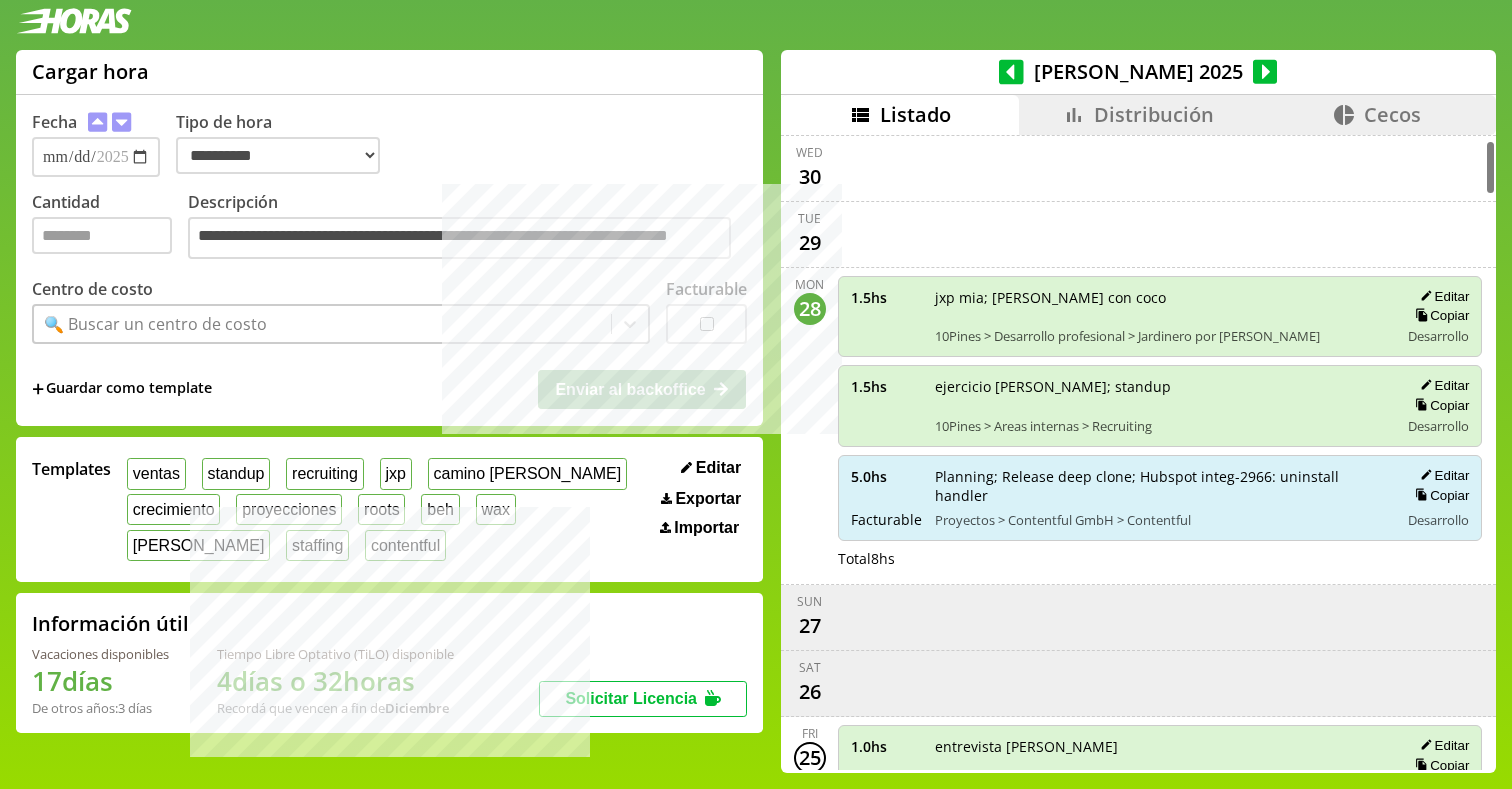 click on "Distribución" at bounding box center (1138, 115) 